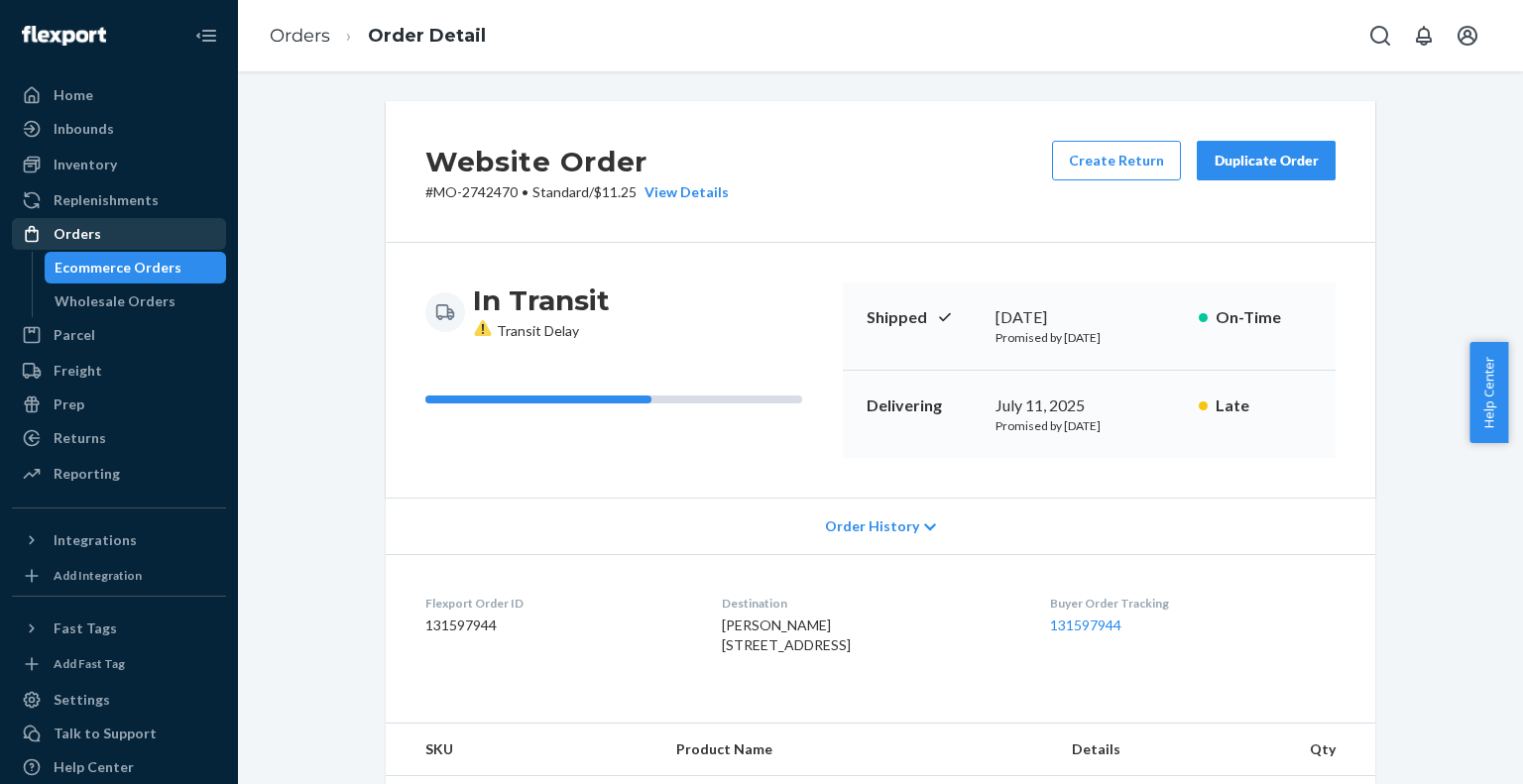 scroll, scrollTop: 0, scrollLeft: 0, axis: both 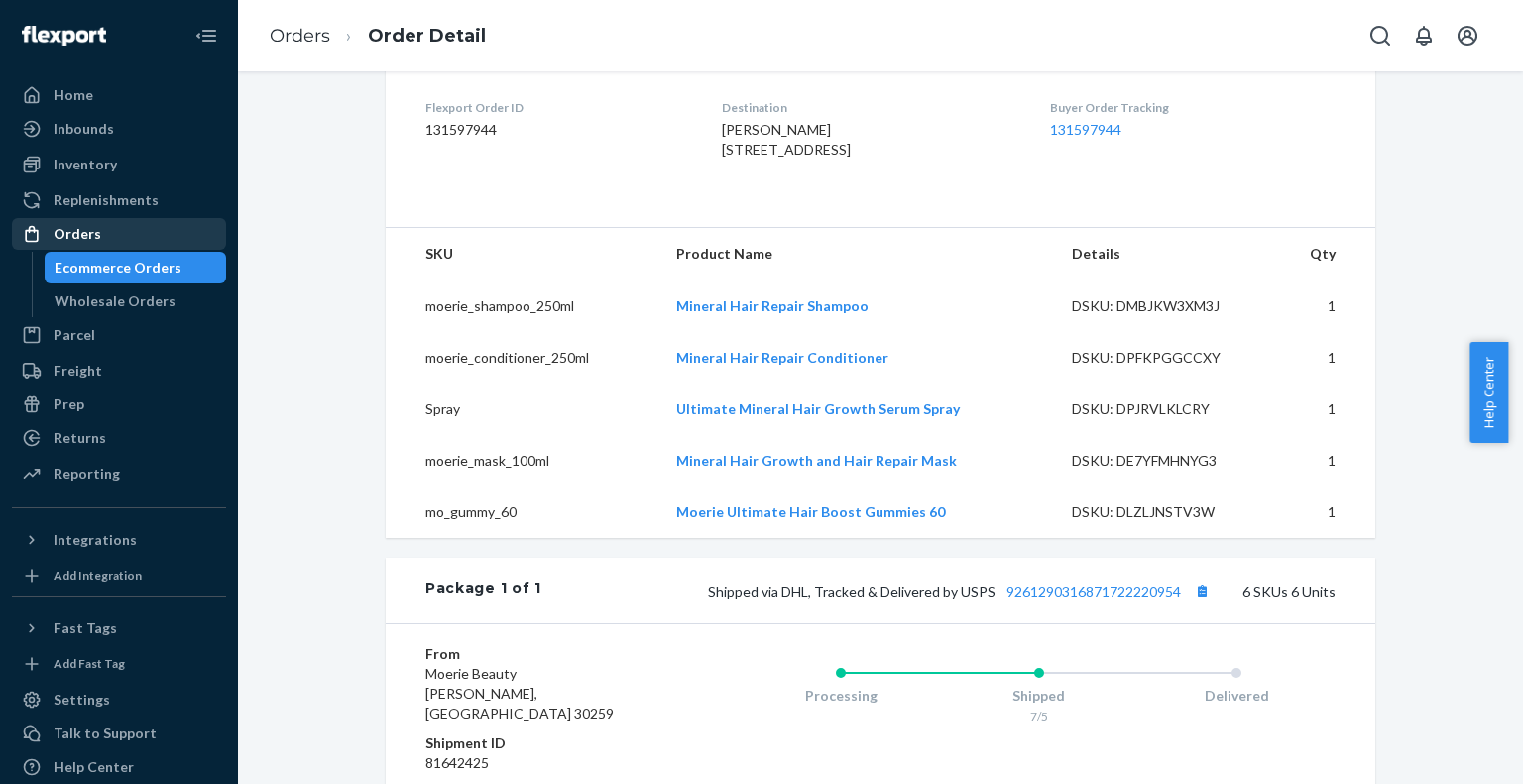 click on "Orders" at bounding box center [119, 234] 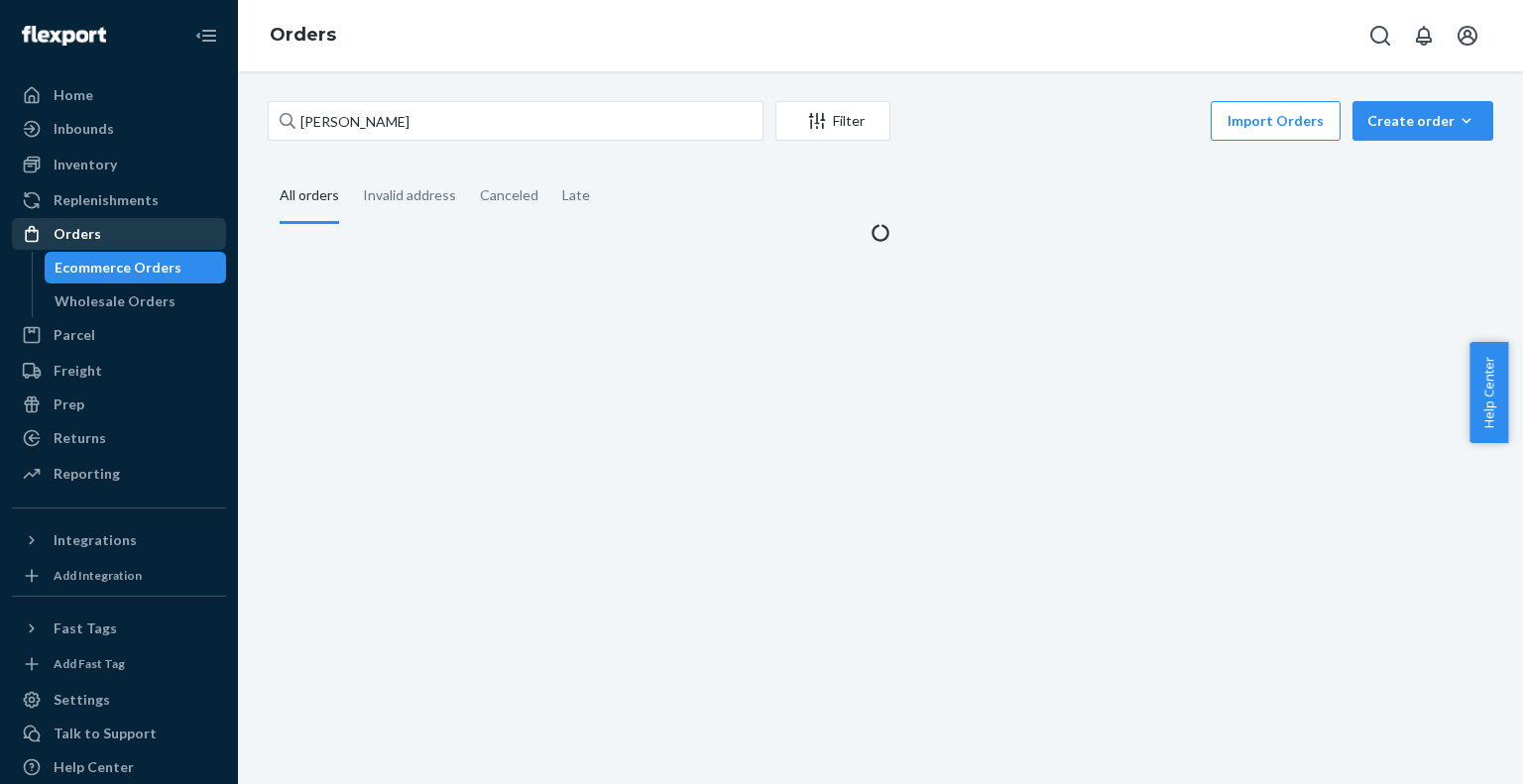 scroll, scrollTop: 0, scrollLeft: 0, axis: both 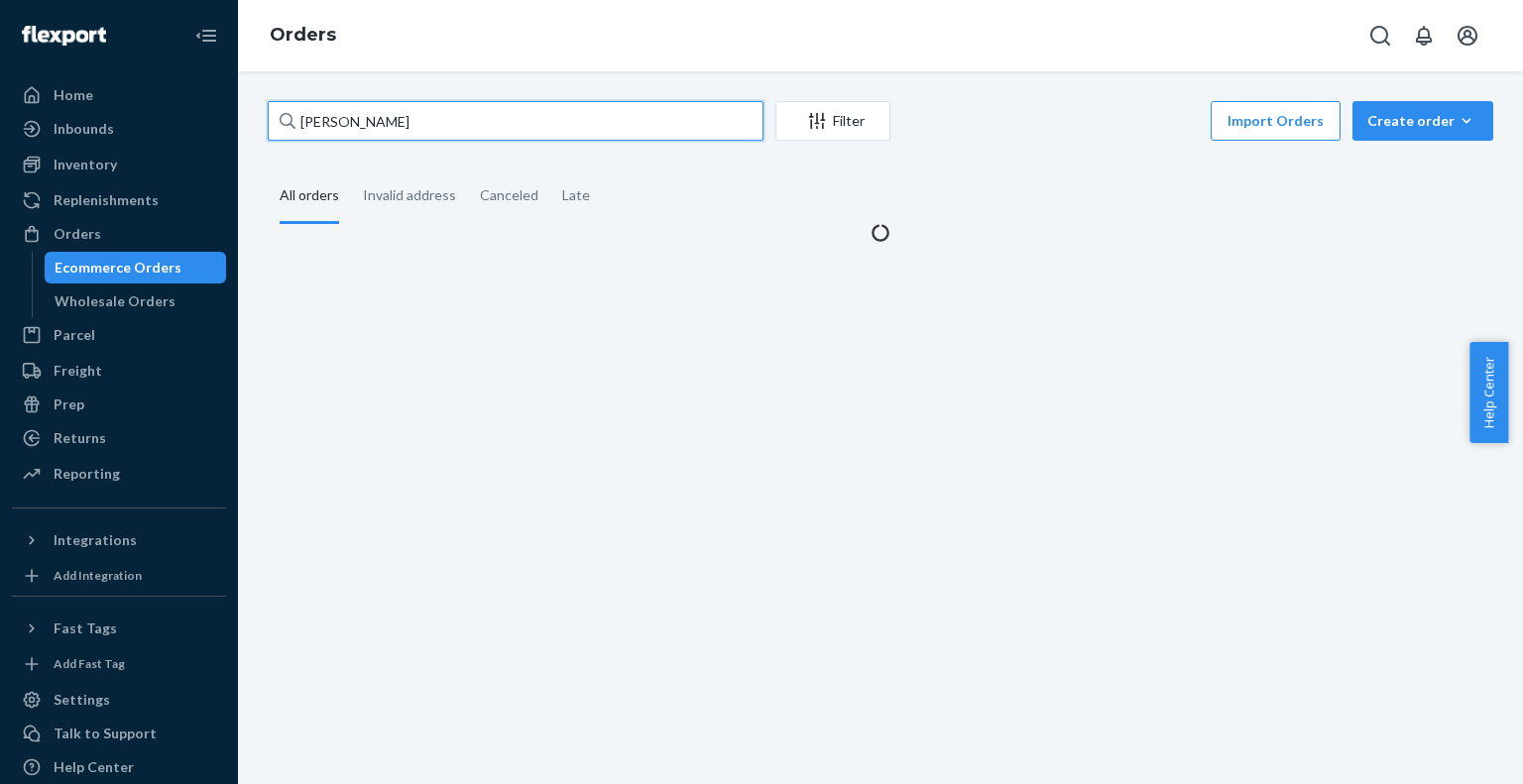 click on "[PERSON_NAME]" at bounding box center (516, 121) 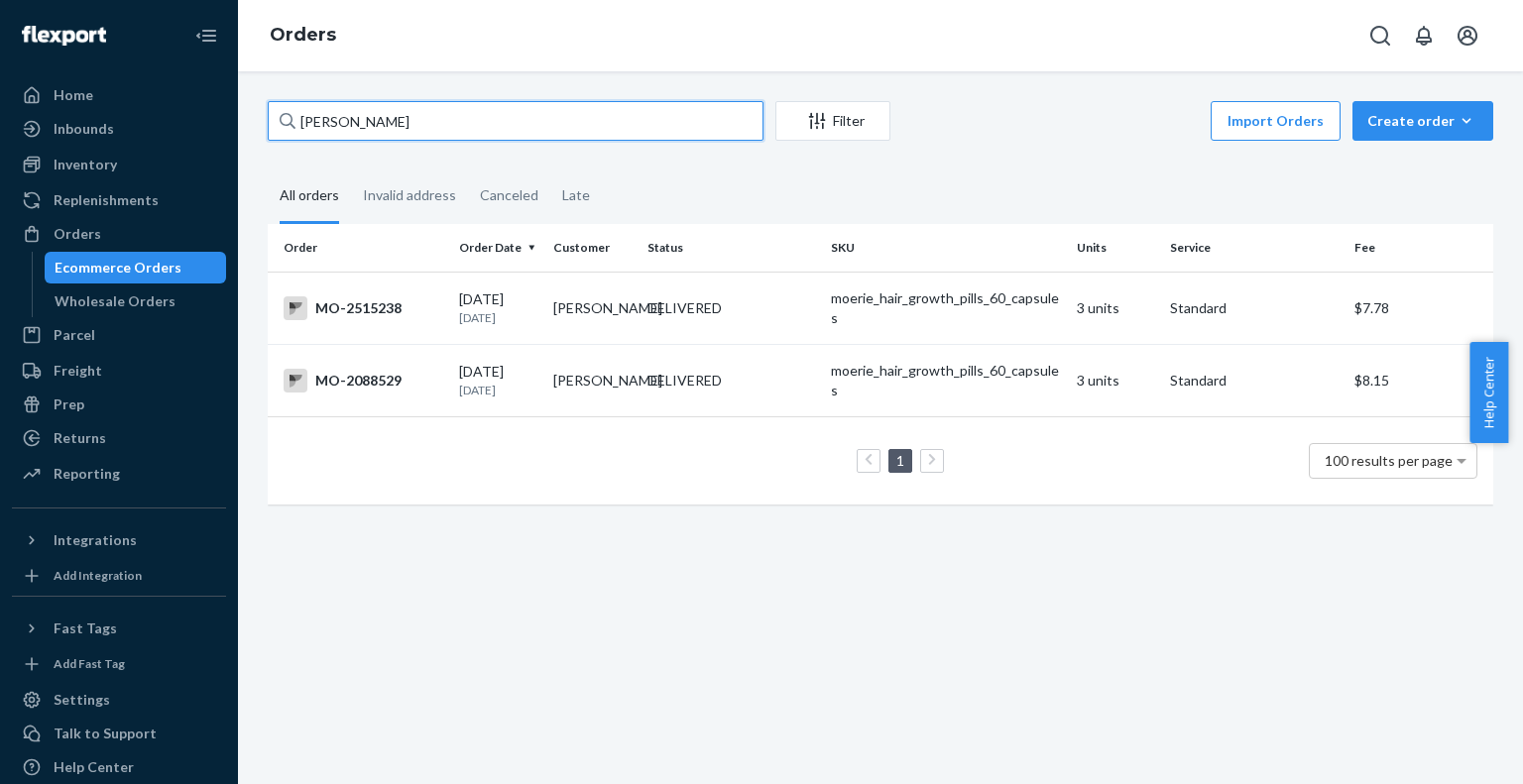 type on "[PERSON_NAME]" 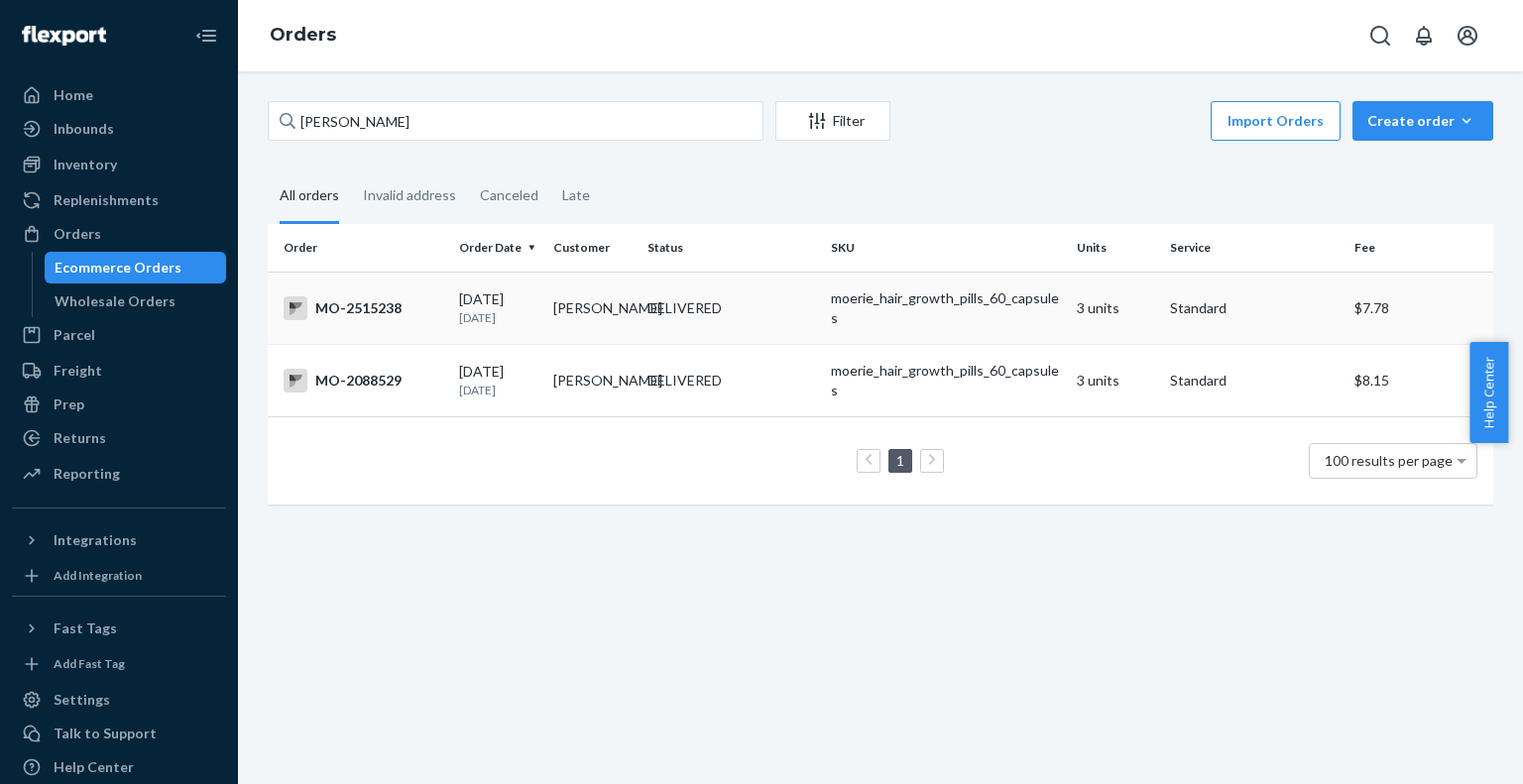 click on "MO-2515238" at bounding box center (363, 308) 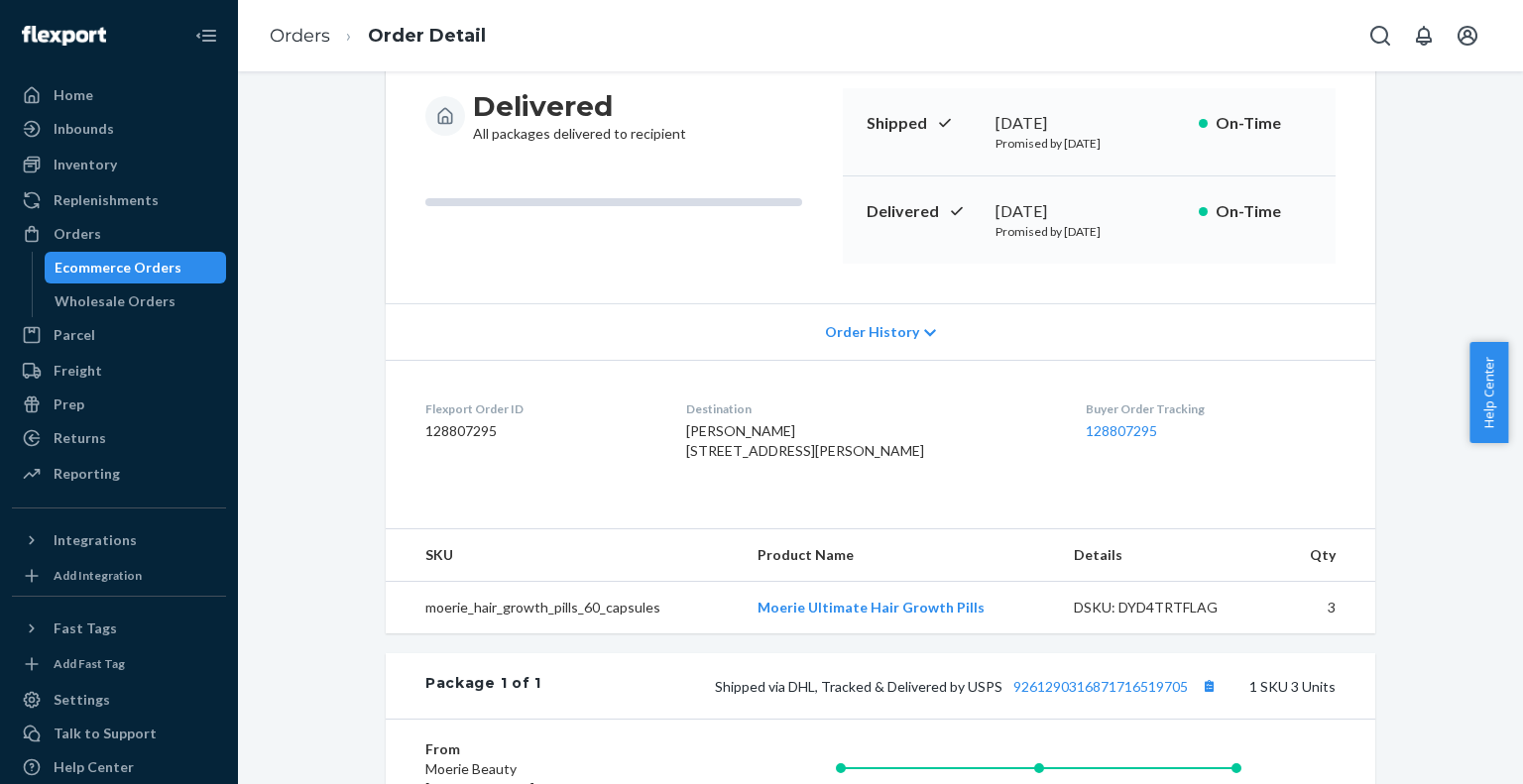 scroll, scrollTop: 297, scrollLeft: 0, axis: vertical 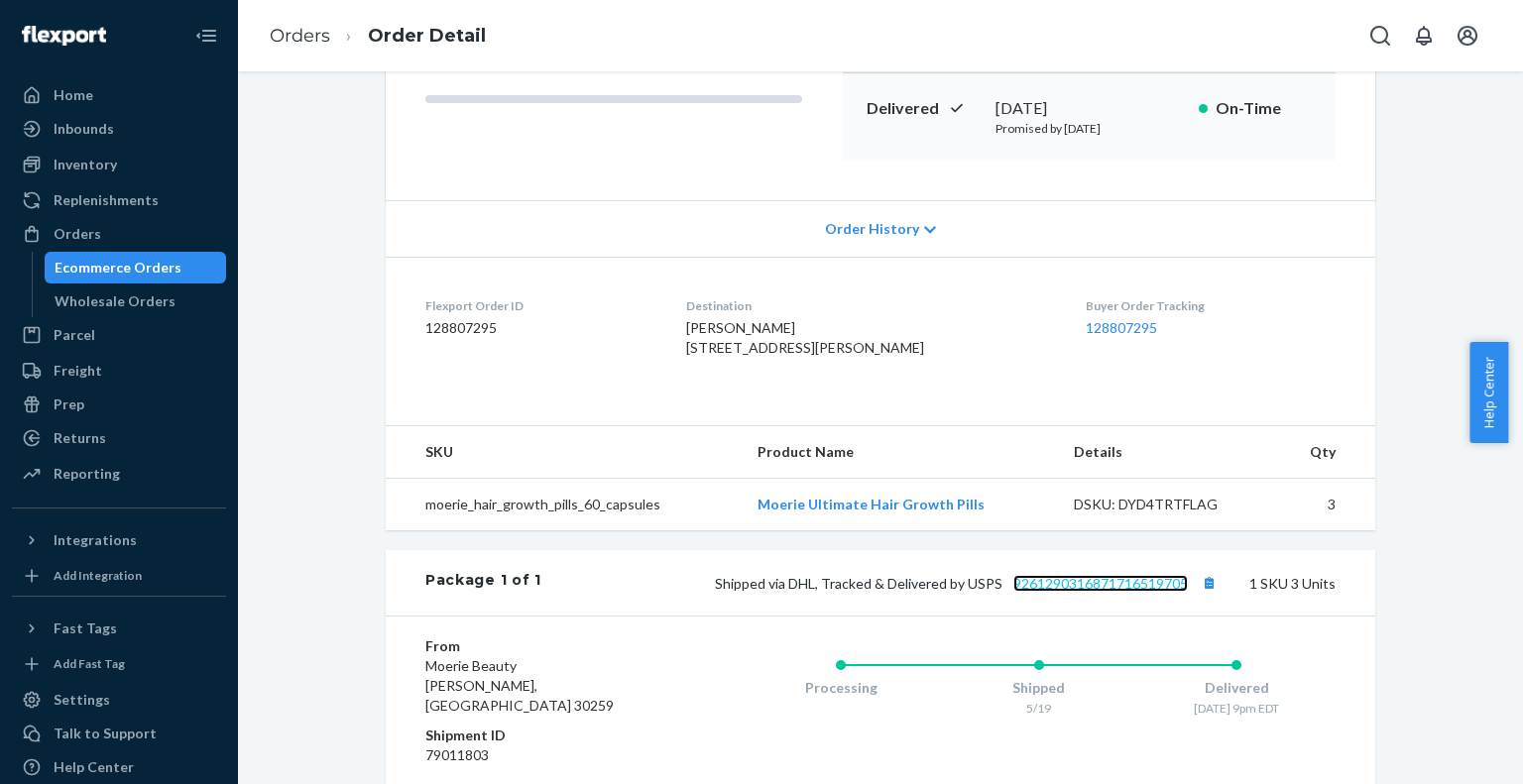 click on "9261290316871716519705" at bounding box center [1101, 583] 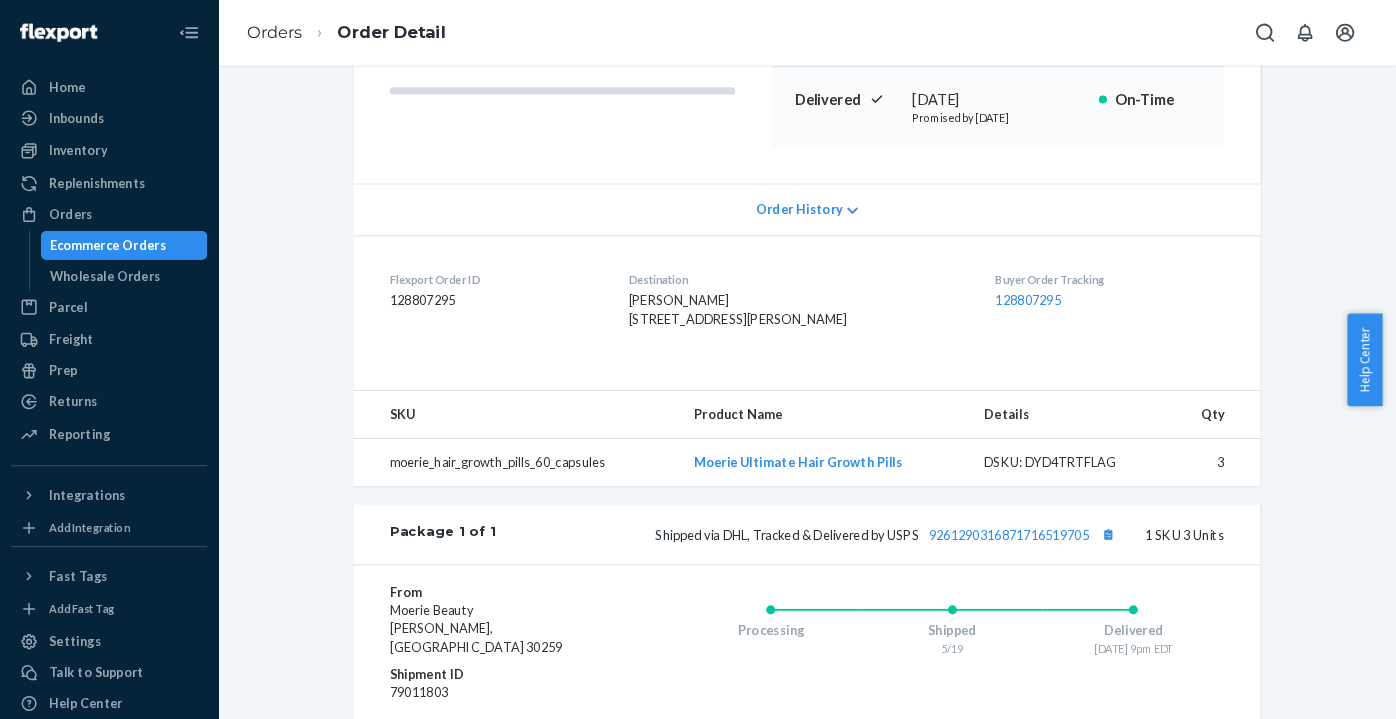 scroll, scrollTop: 0, scrollLeft: 0, axis: both 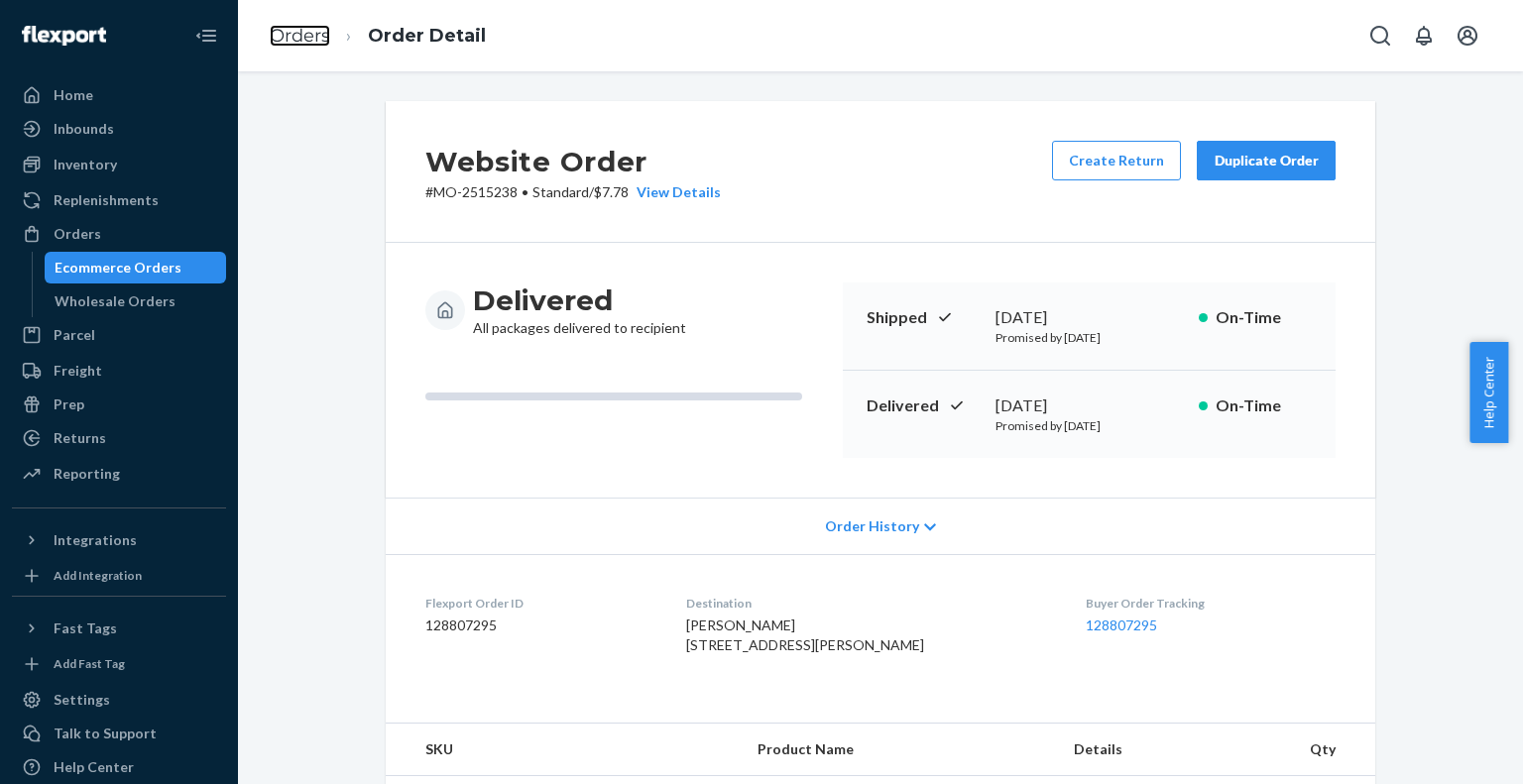 drag, startPoint x: 299, startPoint y: 39, endPoint x: 555, endPoint y: 86, distance: 260.2787 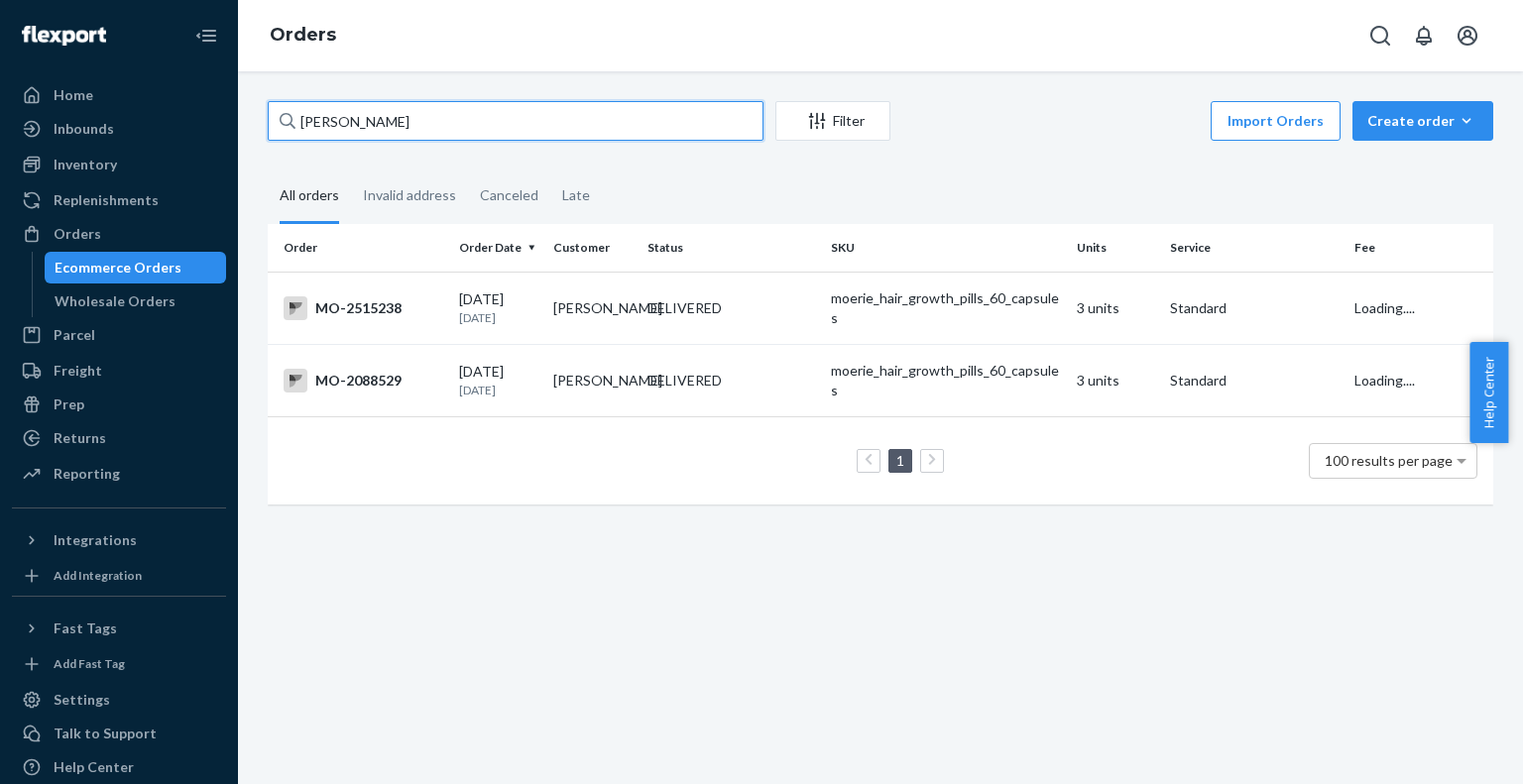 click on "[PERSON_NAME]" at bounding box center [516, 121] 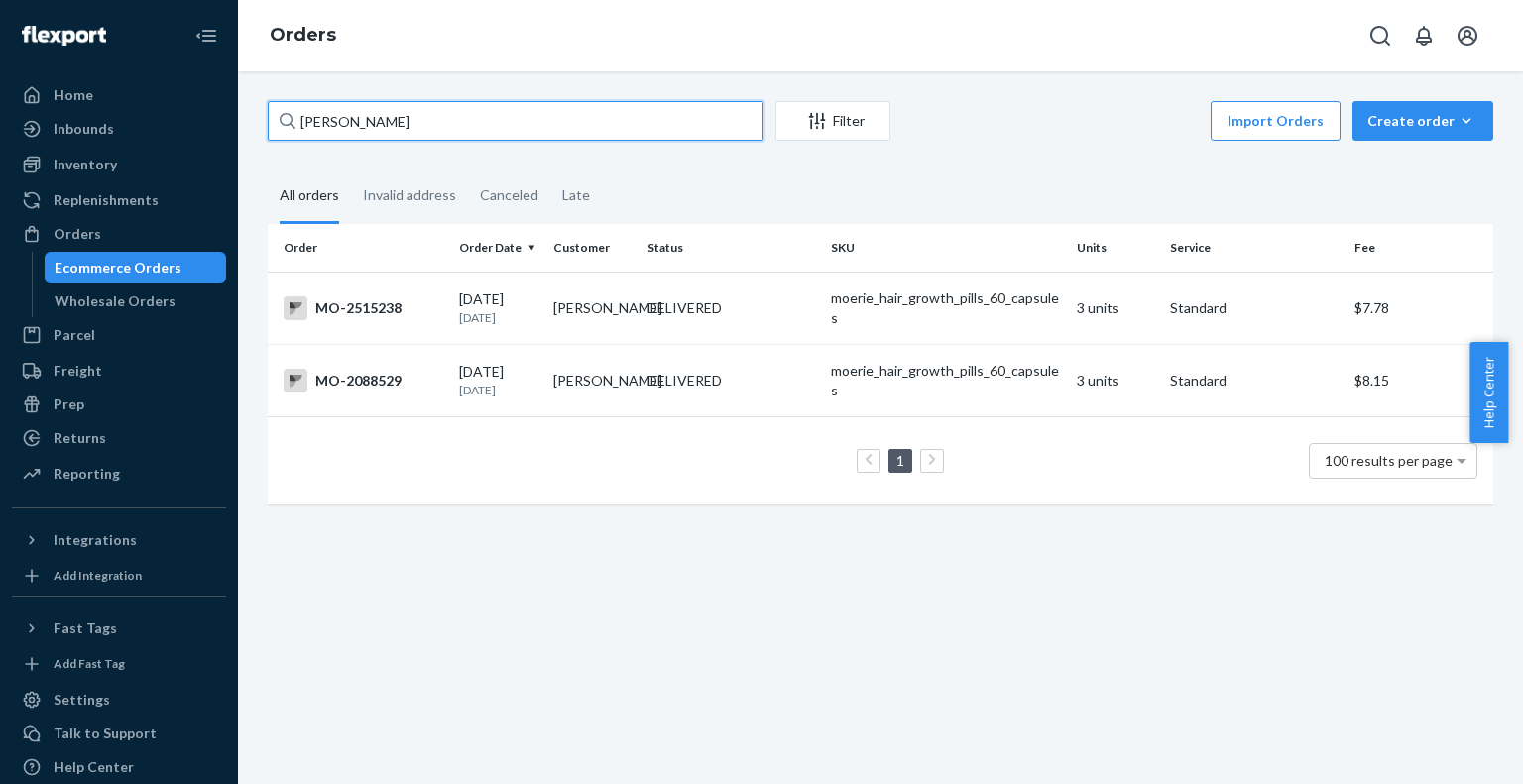 paste on "[PERSON_NAME]" 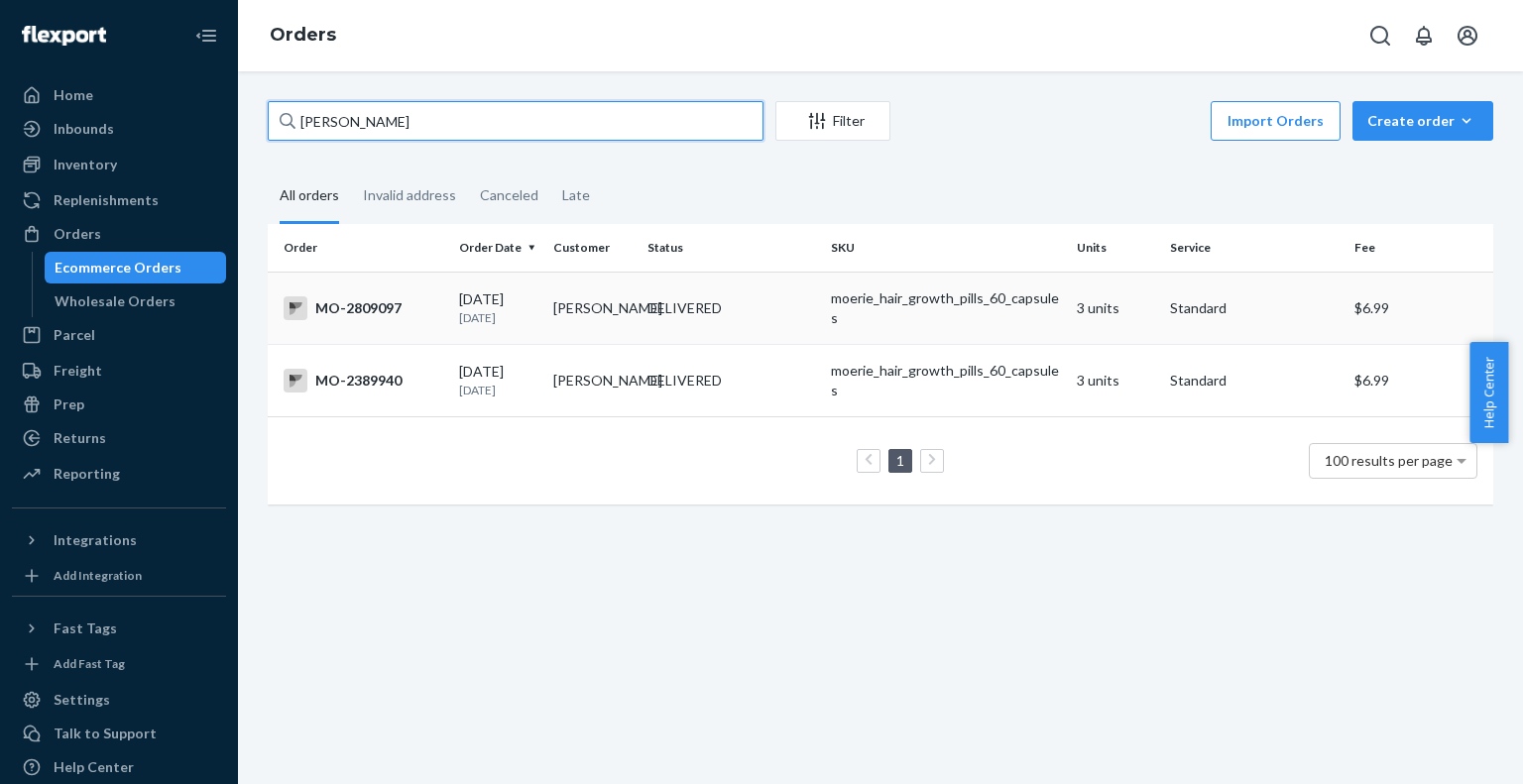 type on "[PERSON_NAME]" 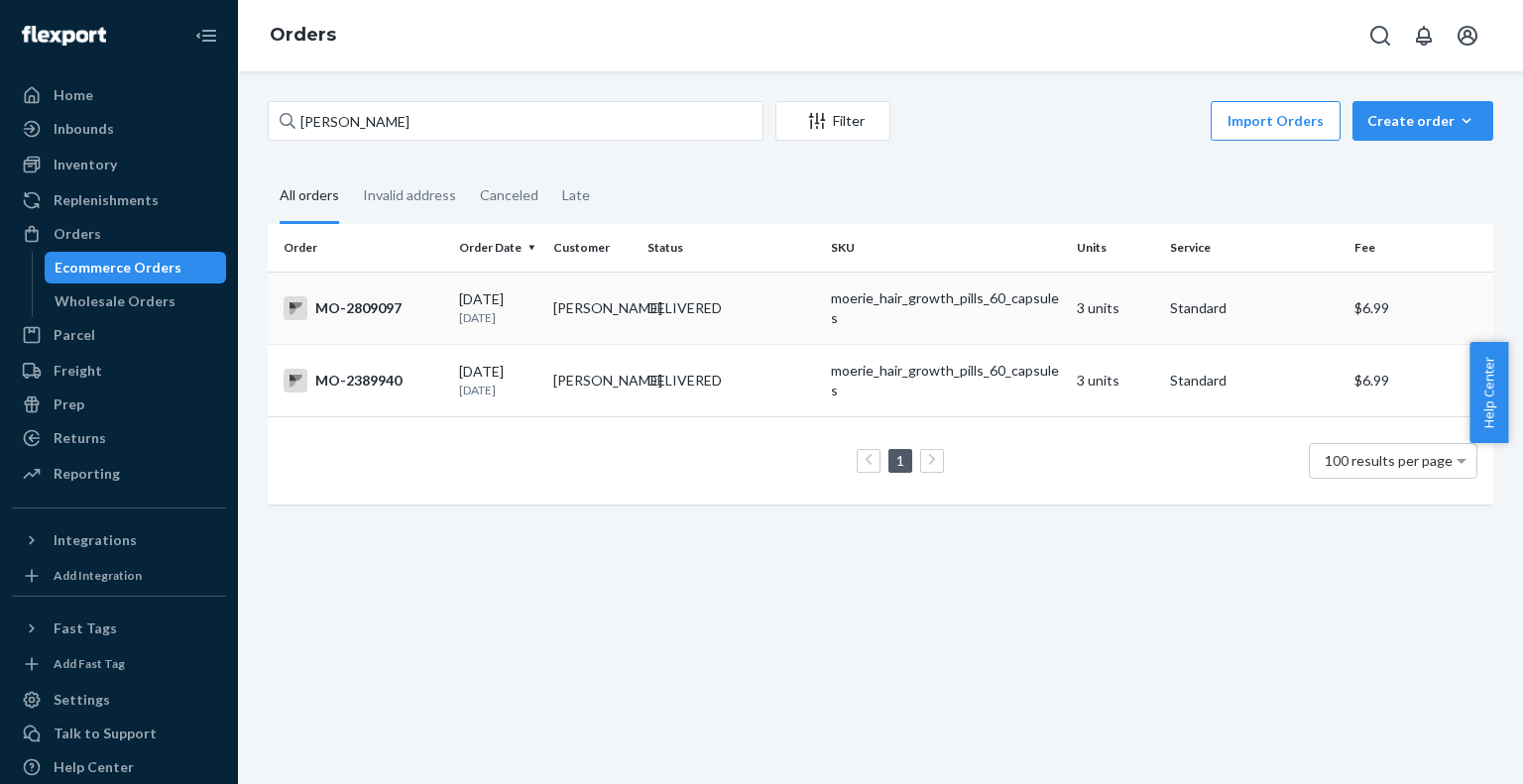 click on "DELIVERED" at bounding box center [731, 308] 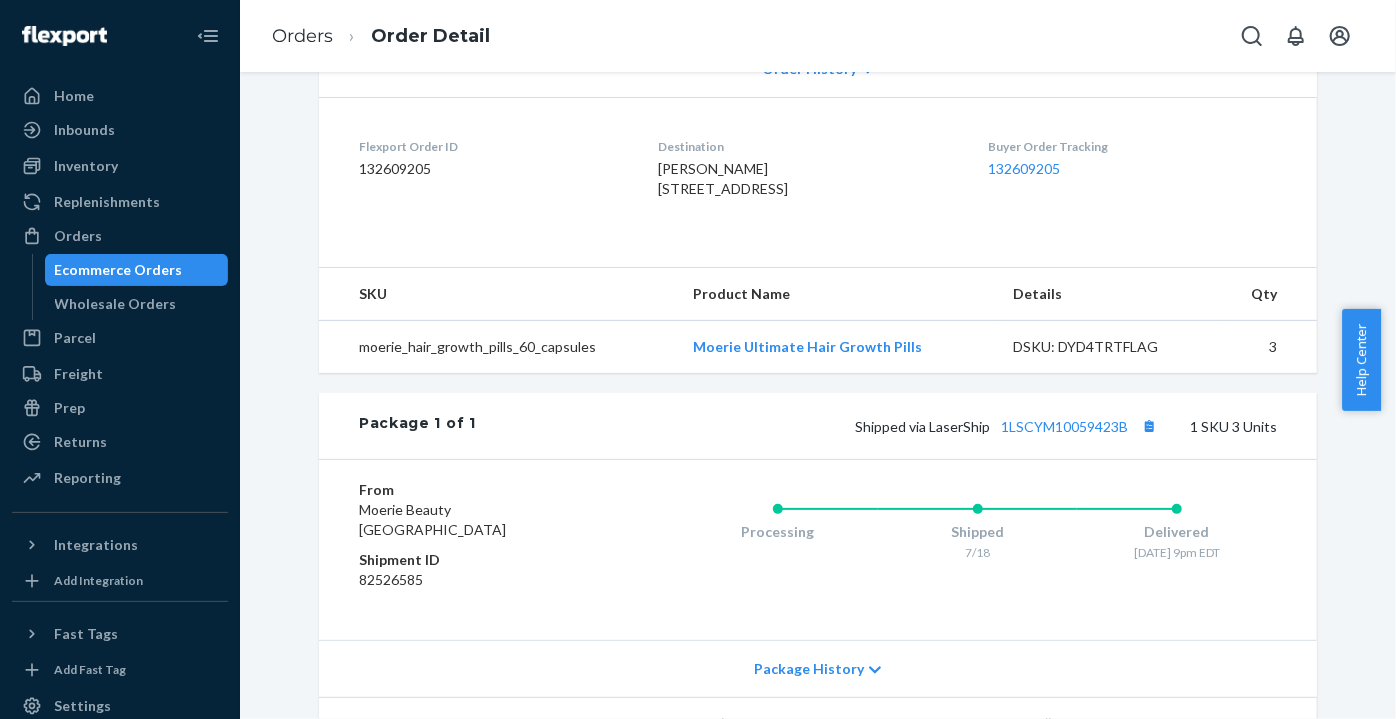 scroll, scrollTop: 545, scrollLeft: 0, axis: vertical 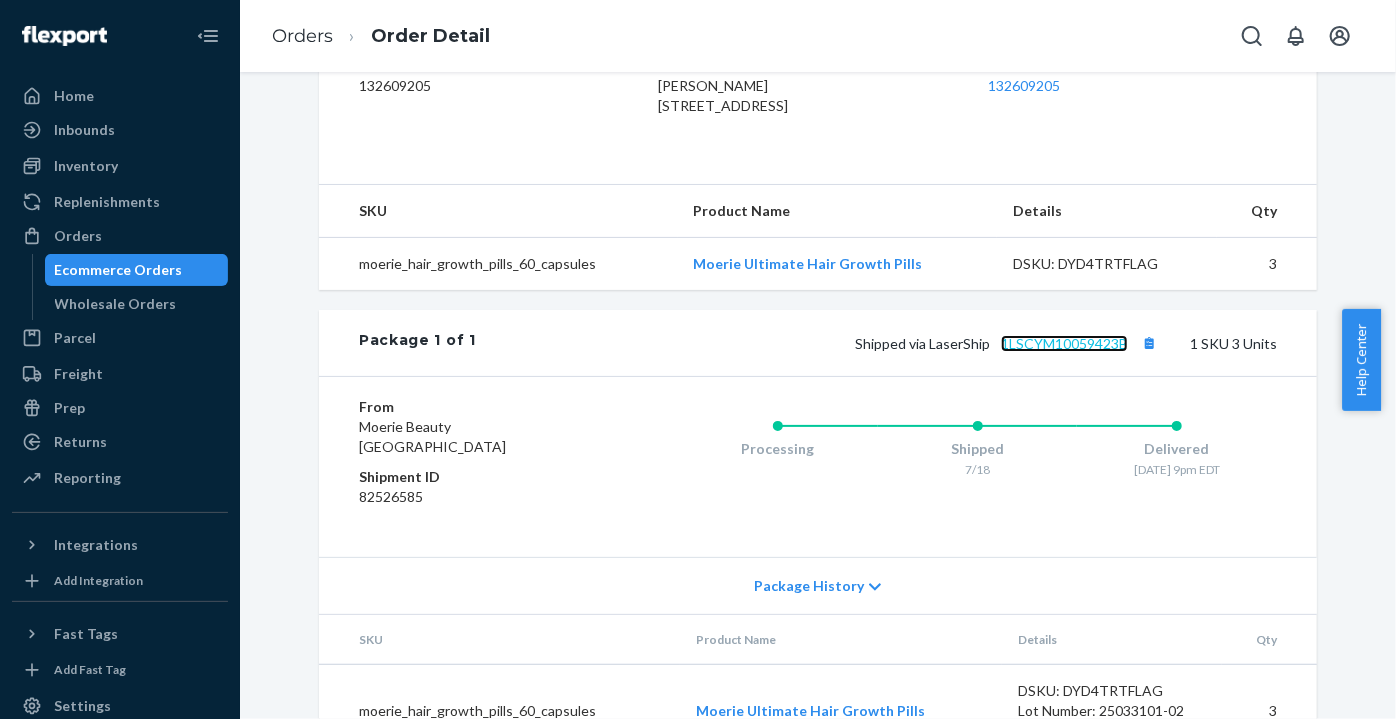 click on "1LSCYM10059423B" at bounding box center (1064, 343) 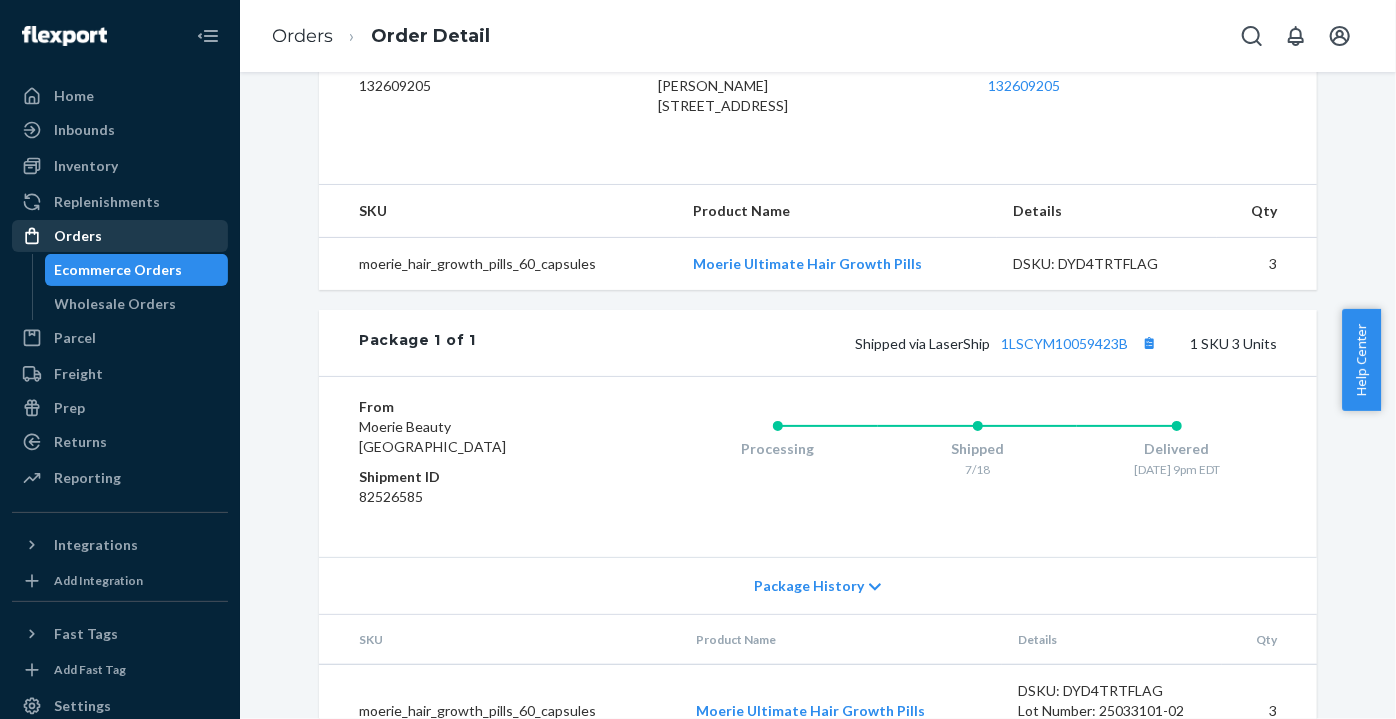 click on "Orders" at bounding box center [120, 236] 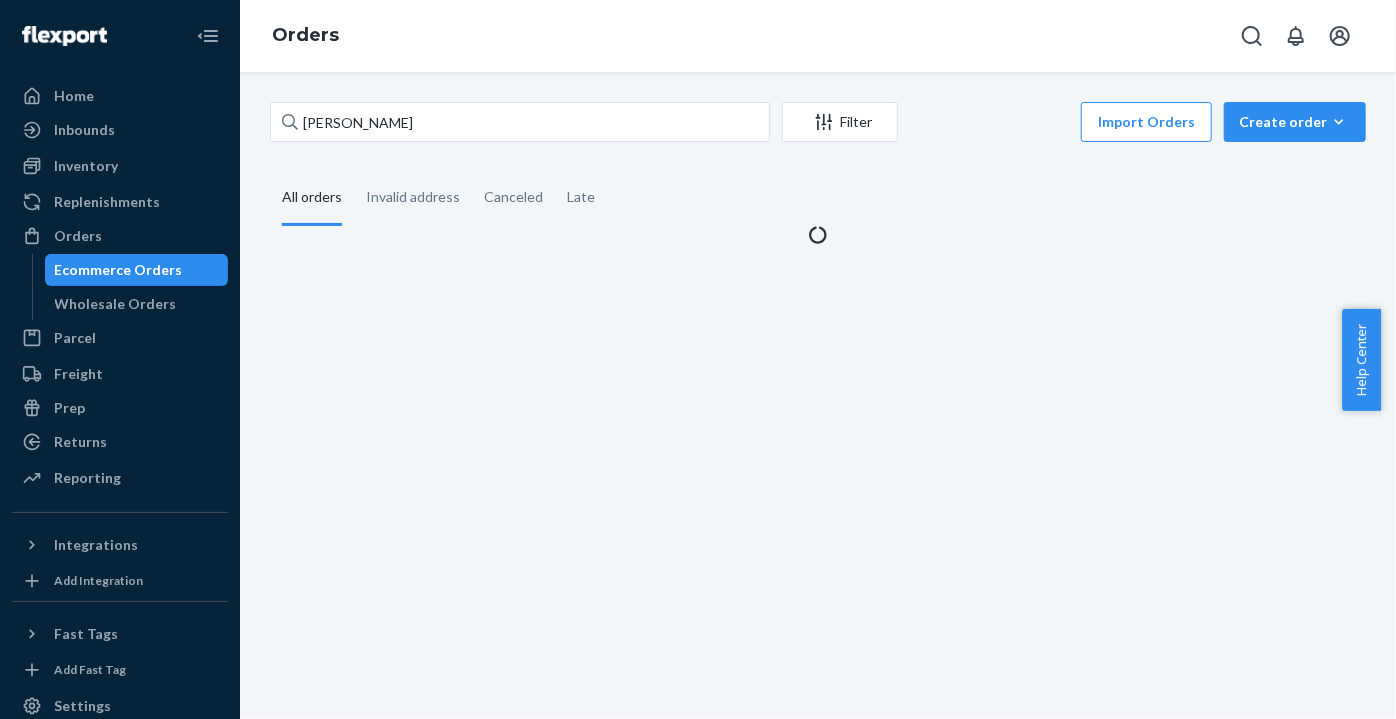 scroll, scrollTop: 0, scrollLeft: 0, axis: both 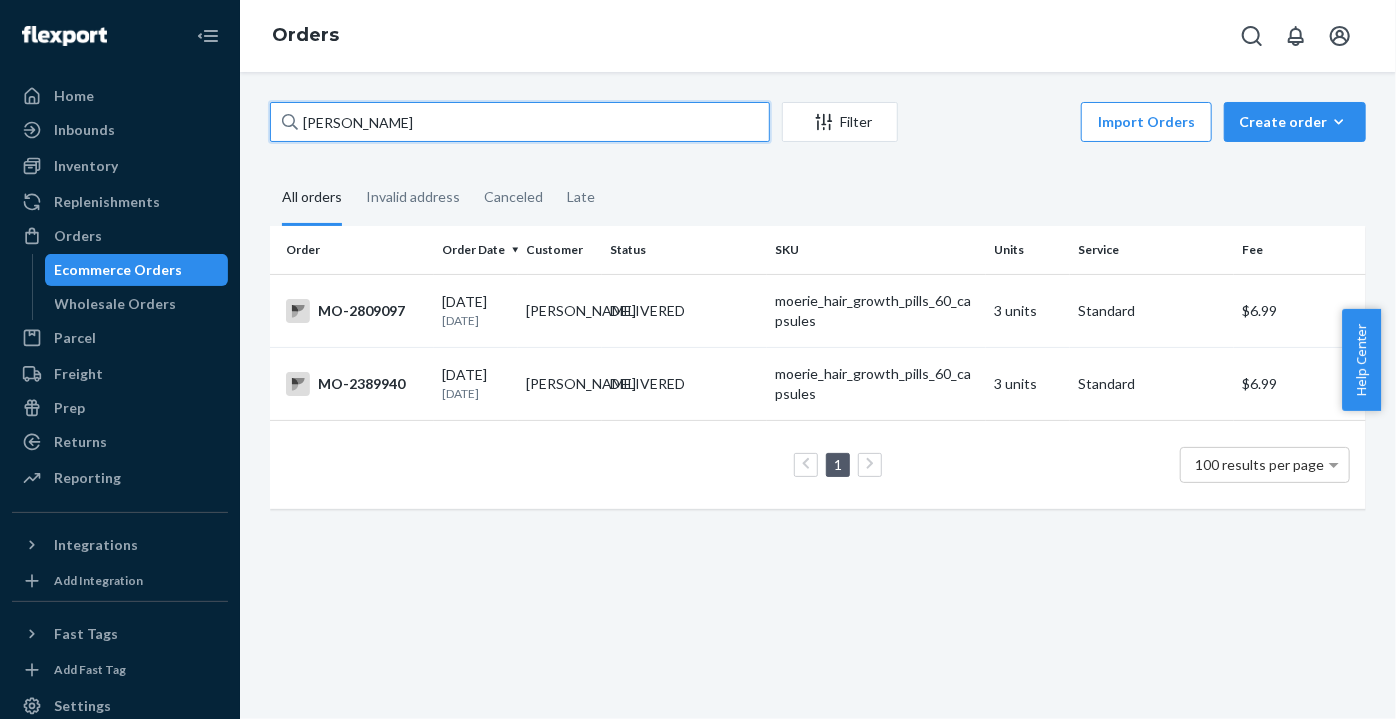 click on "[PERSON_NAME]" at bounding box center [520, 122] 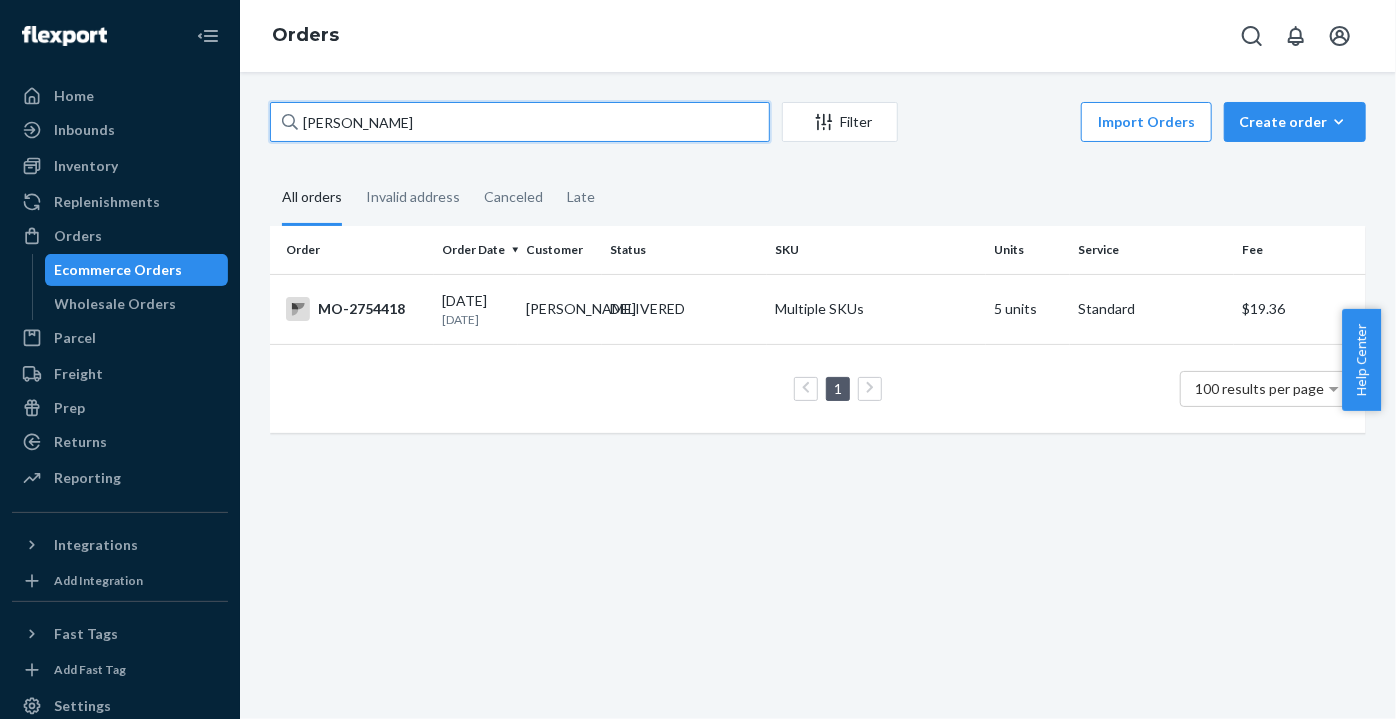 click on "[PERSON_NAME]" at bounding box center (520, 122) 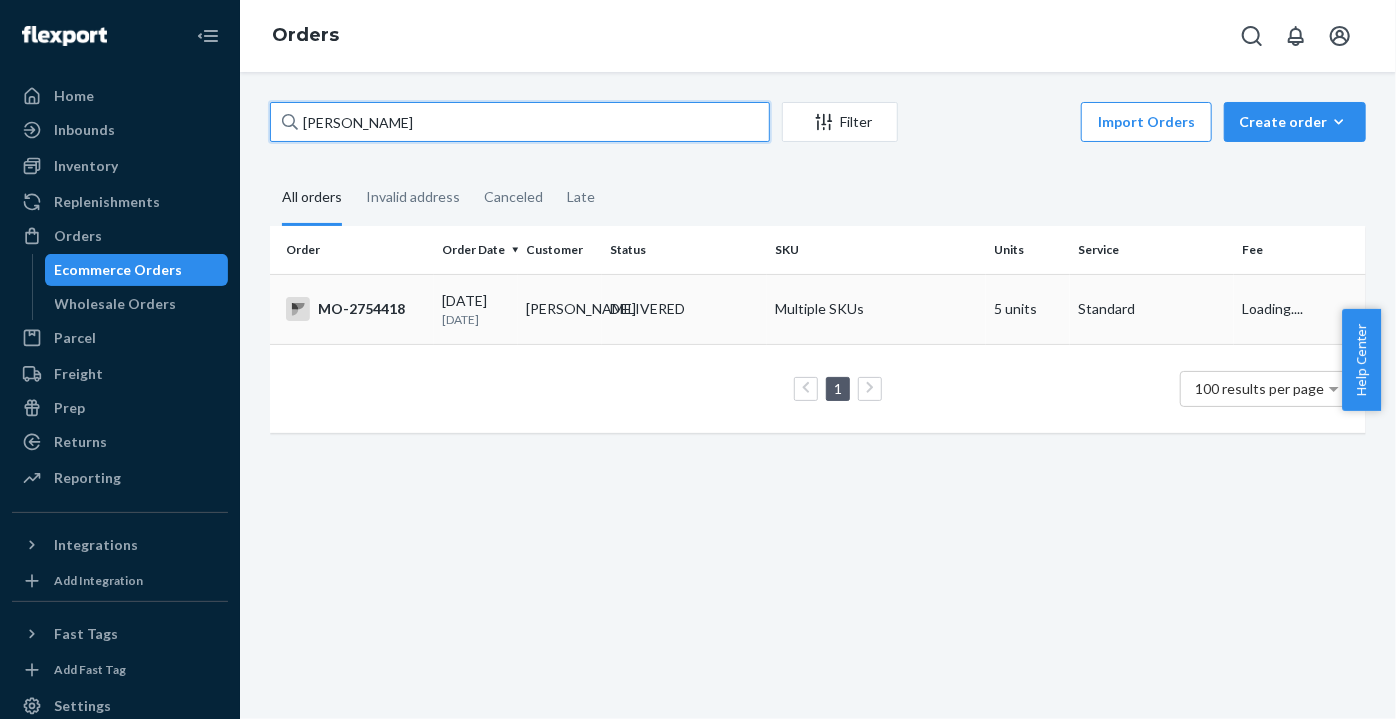 type on "[PERSON_NAME]" 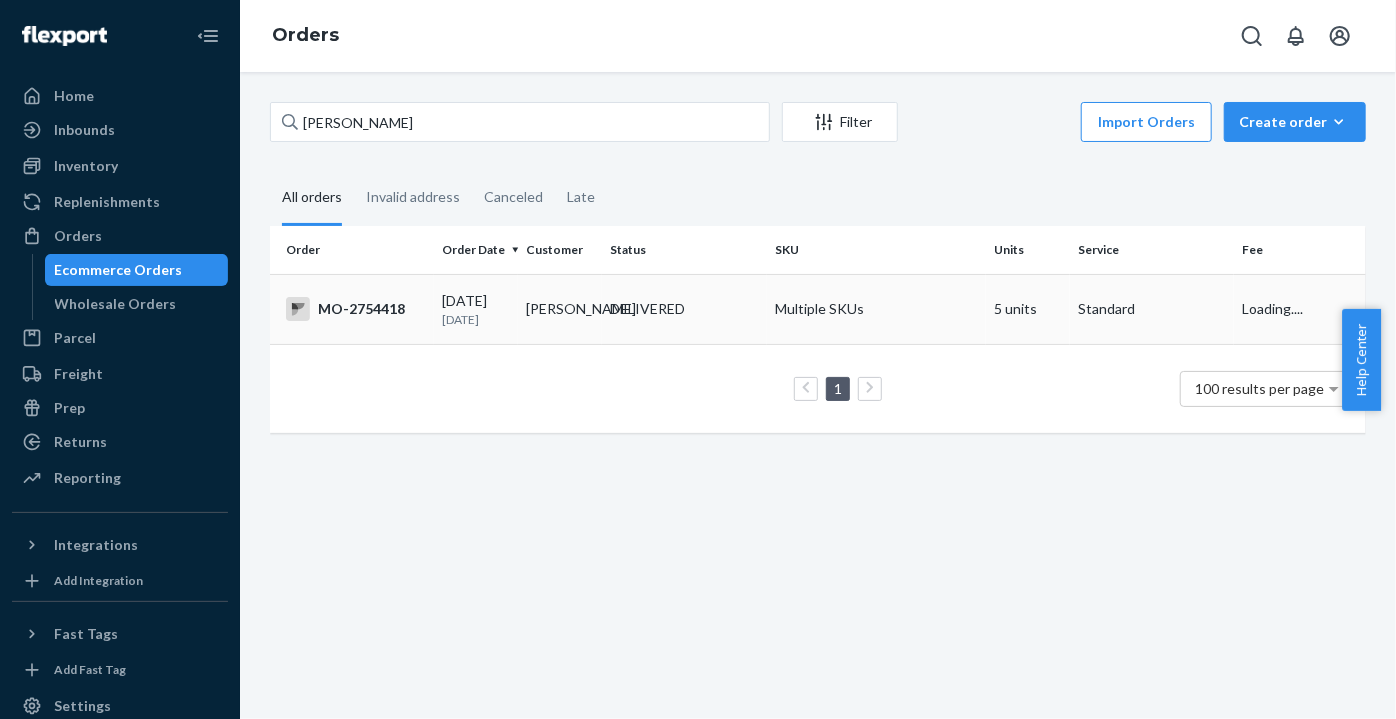 click on "[PERSON_NAME]" at bounding box center [560, 309] 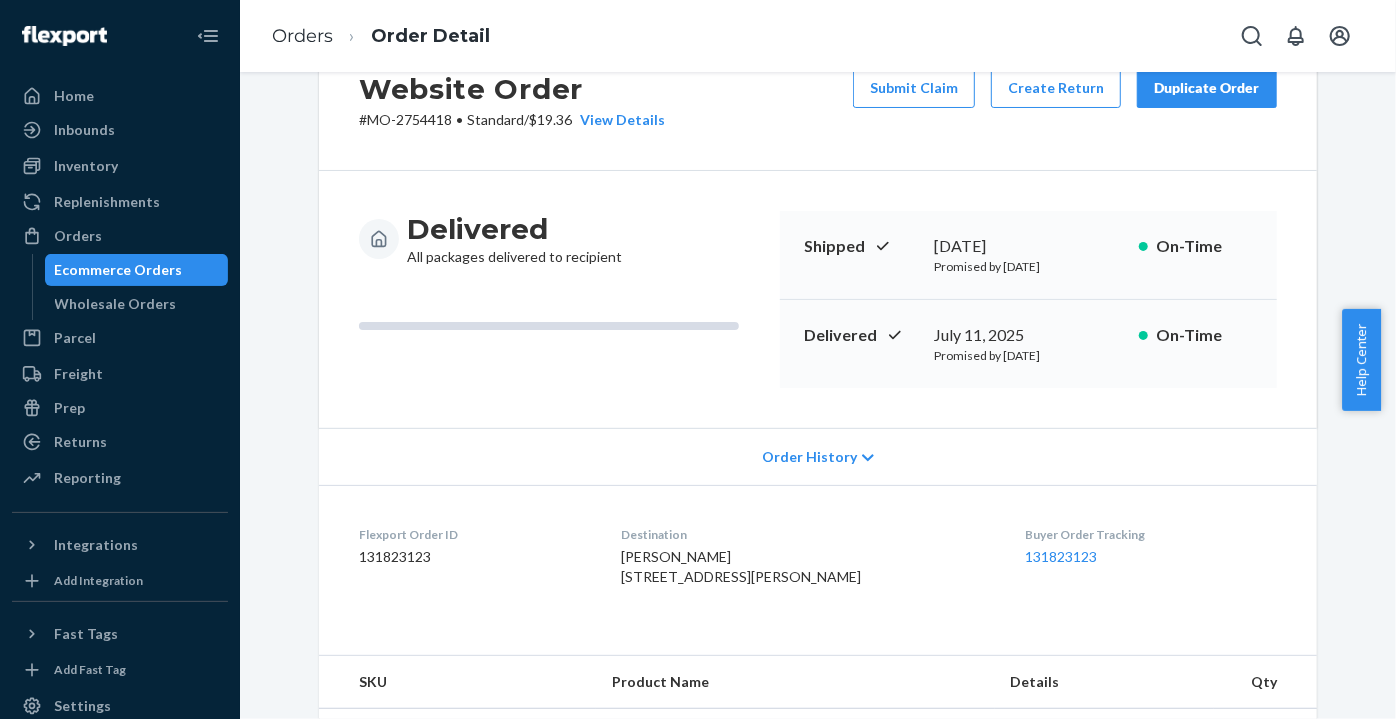 scroll, scrollTop: 181, scrollLeft: 0, axis: vertical 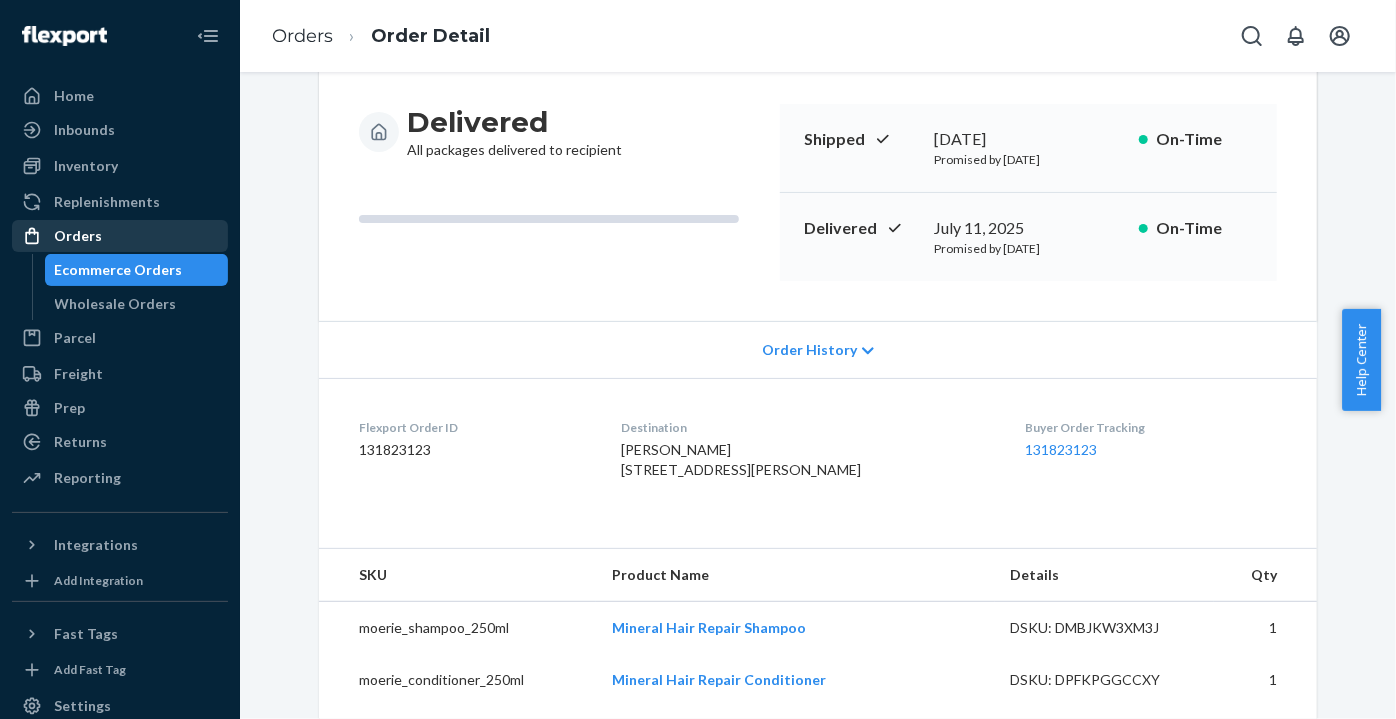 click on "Orders" at bounding box center [120, 236] 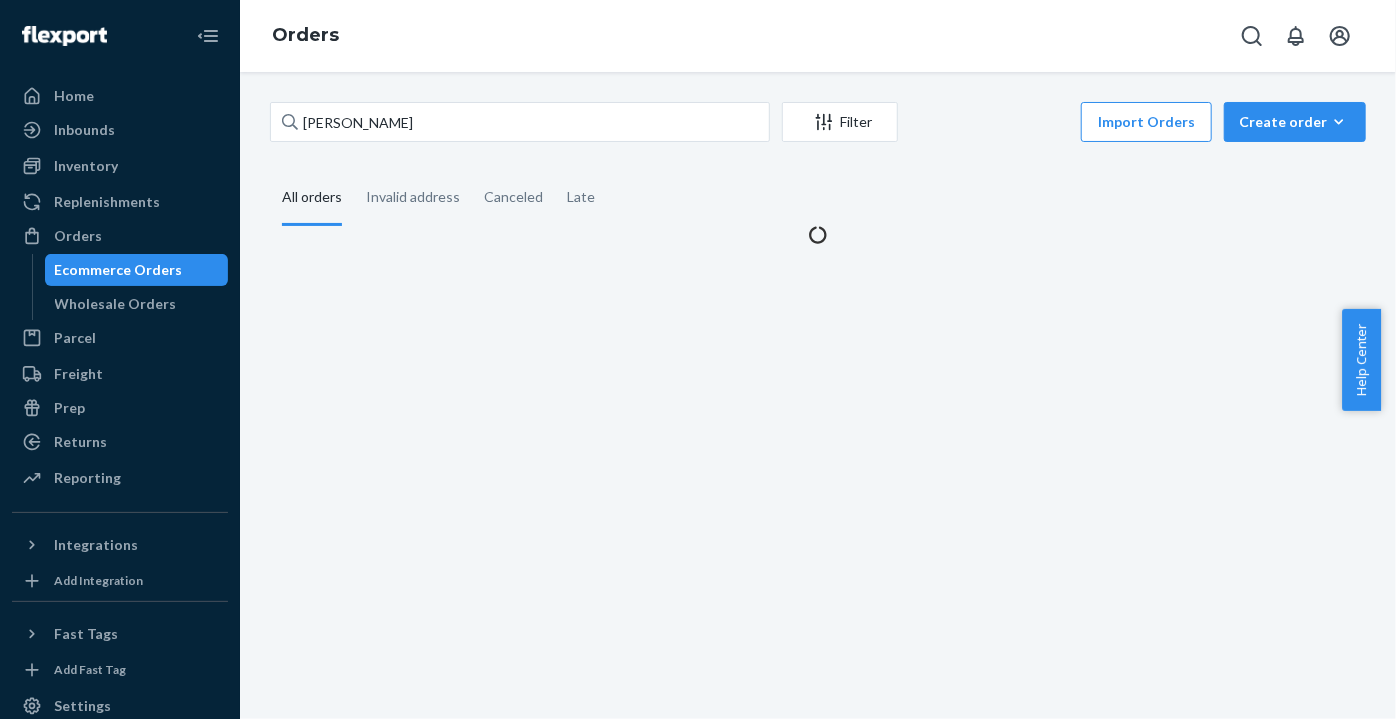 scroll, scrollTop: 0, scrollLeft: 0, axis: both 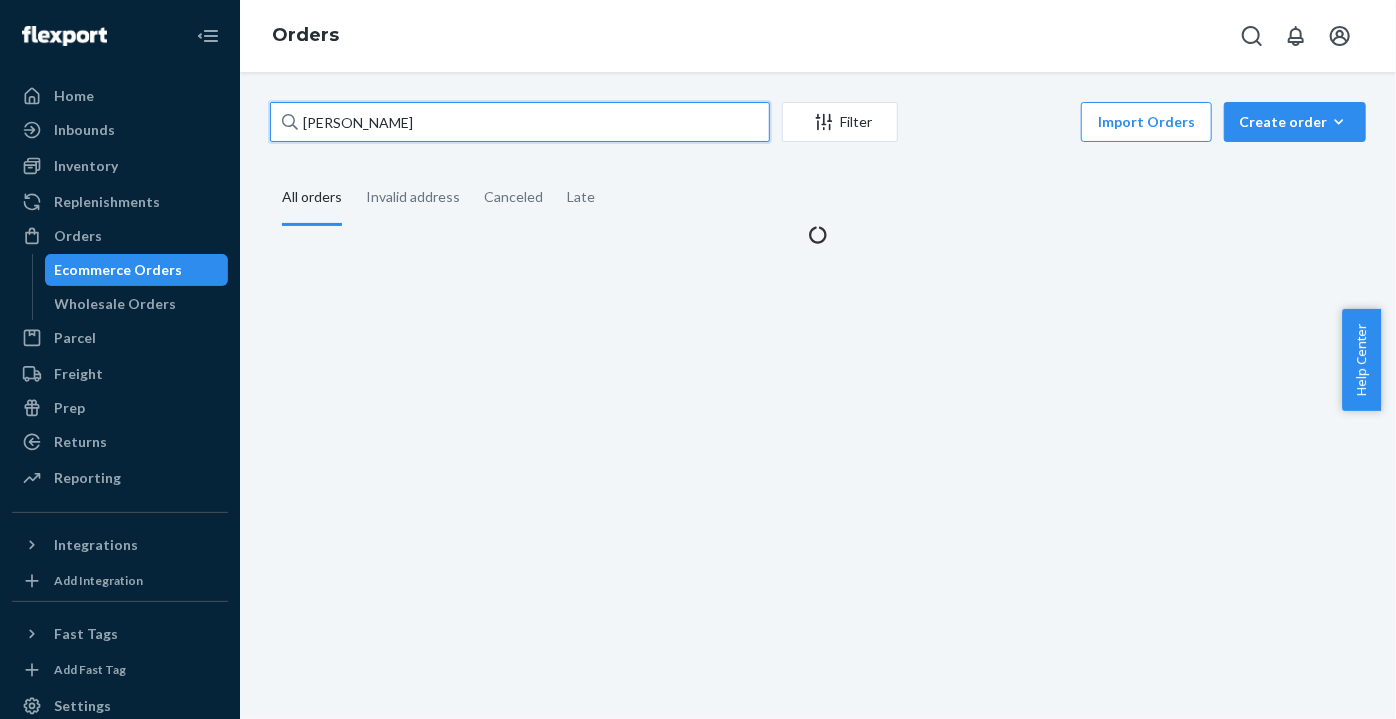 click on "[PERSON_NAME]" at bounding box center [520, 122] 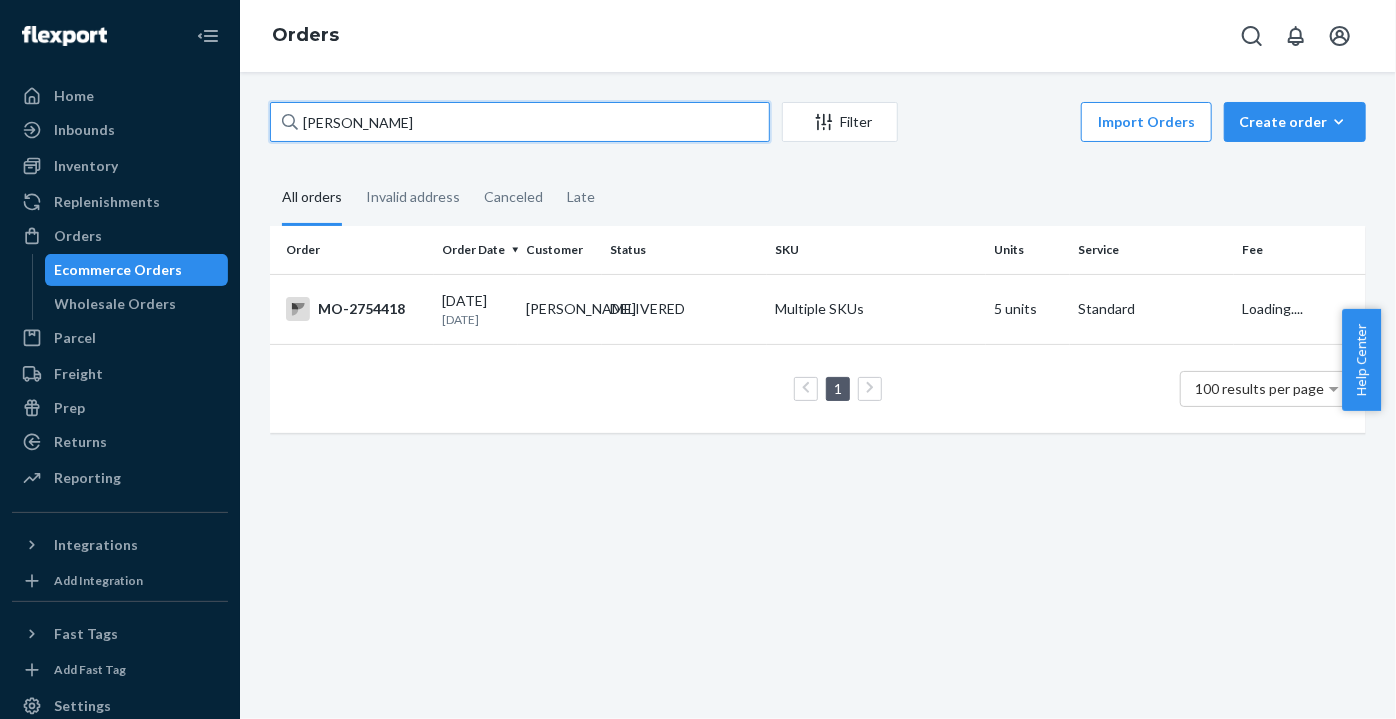 click on "[PERSON_NAME]" at bounding box center [520, 122] 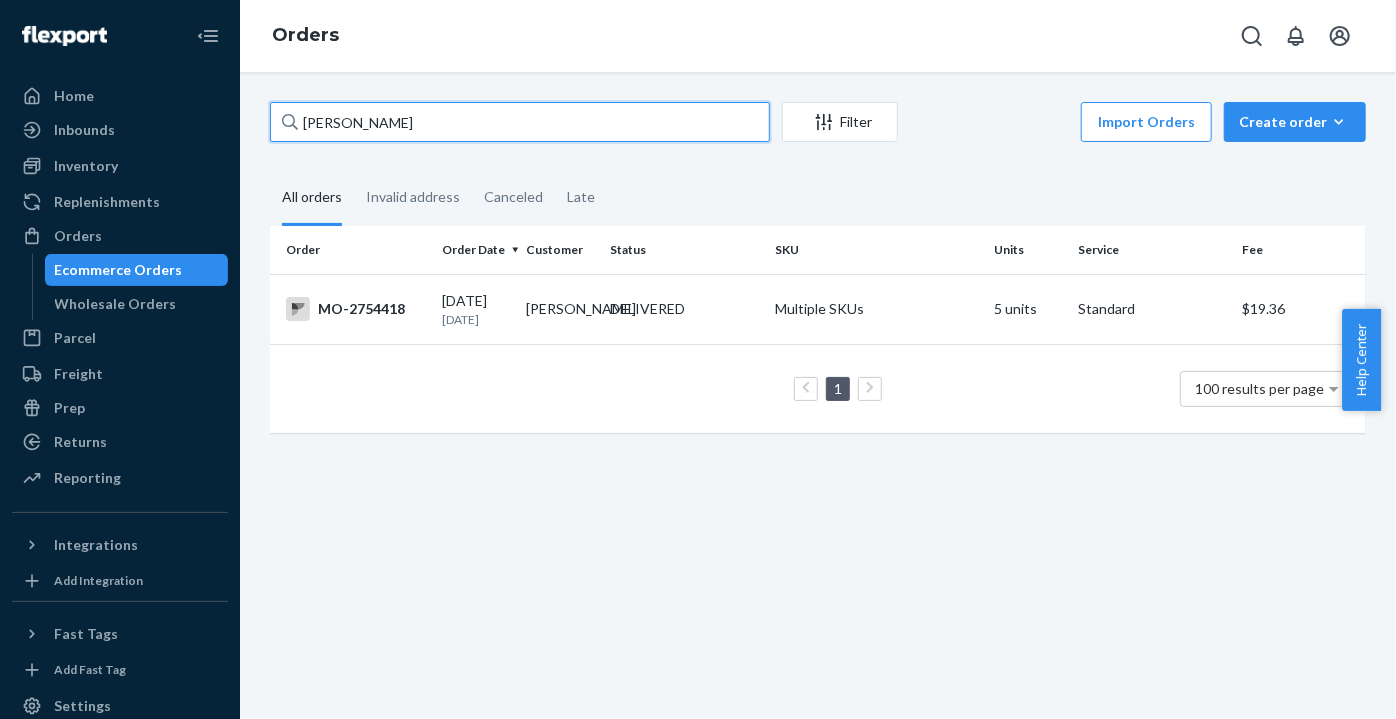 click on "[PERSON_NAME]" at bounding box center [520, 122] 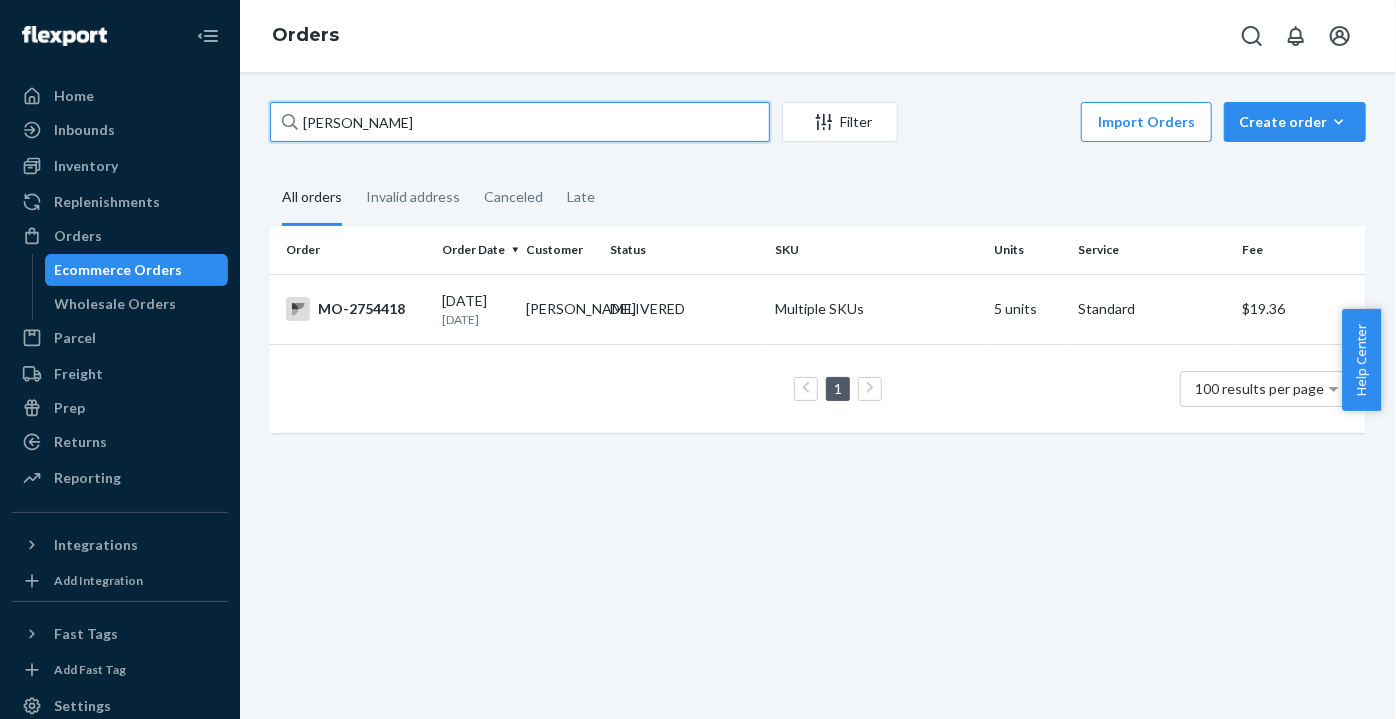 paste on "[PERSON_NAME]" 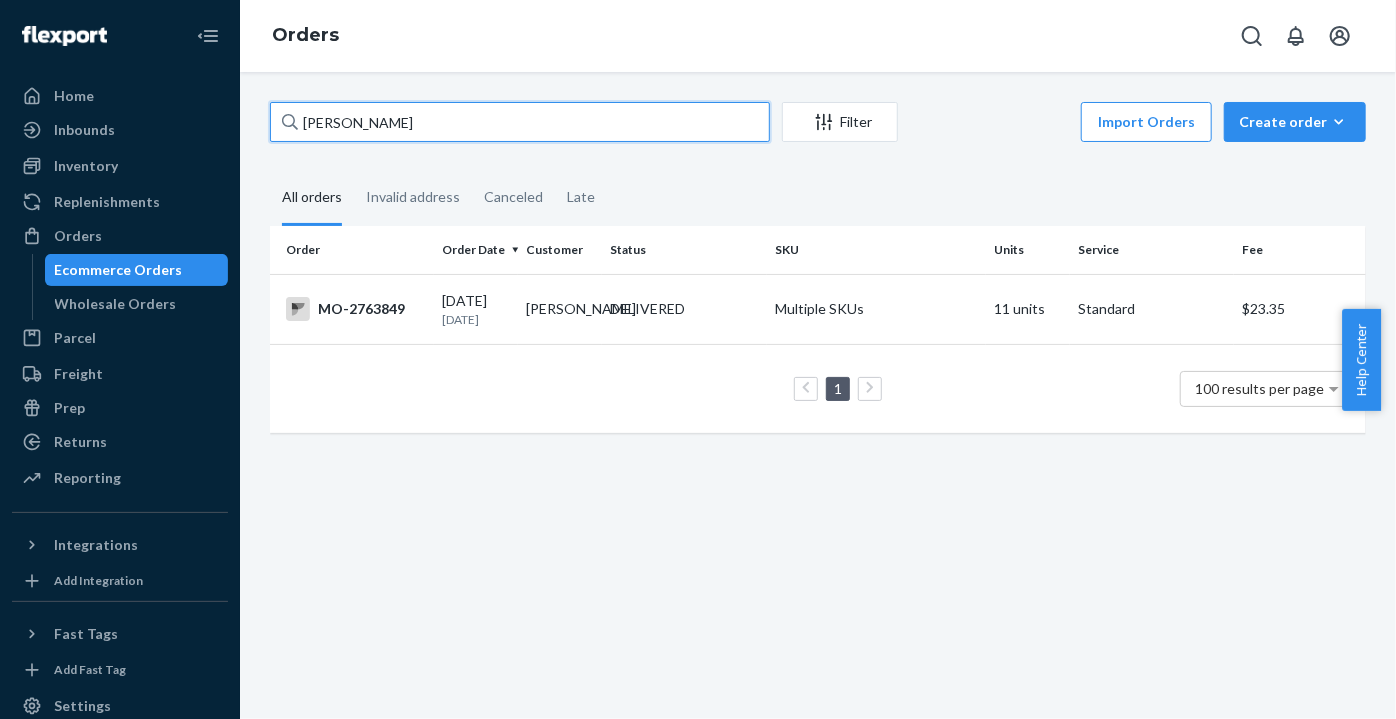 click on "[PERSON_NAME]" at bounding box center (520, 122) 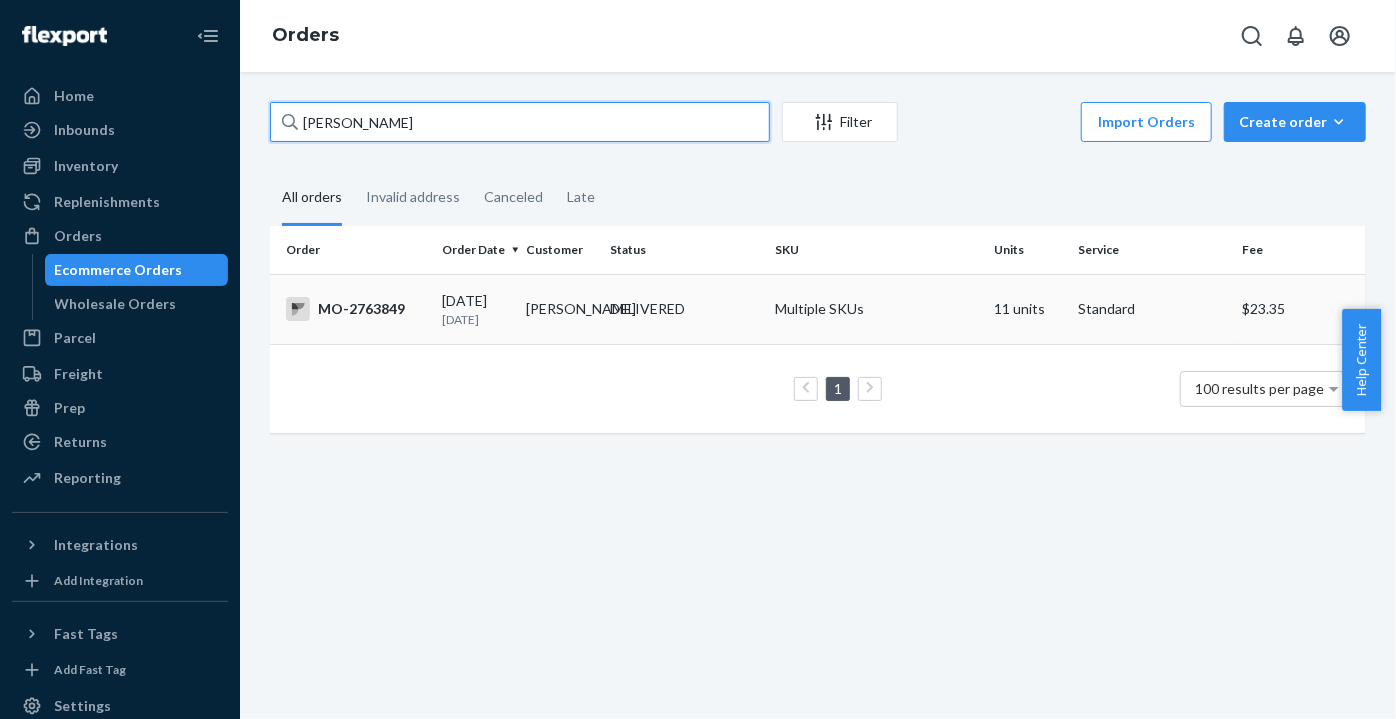 type on "[PERSON_NAME]" 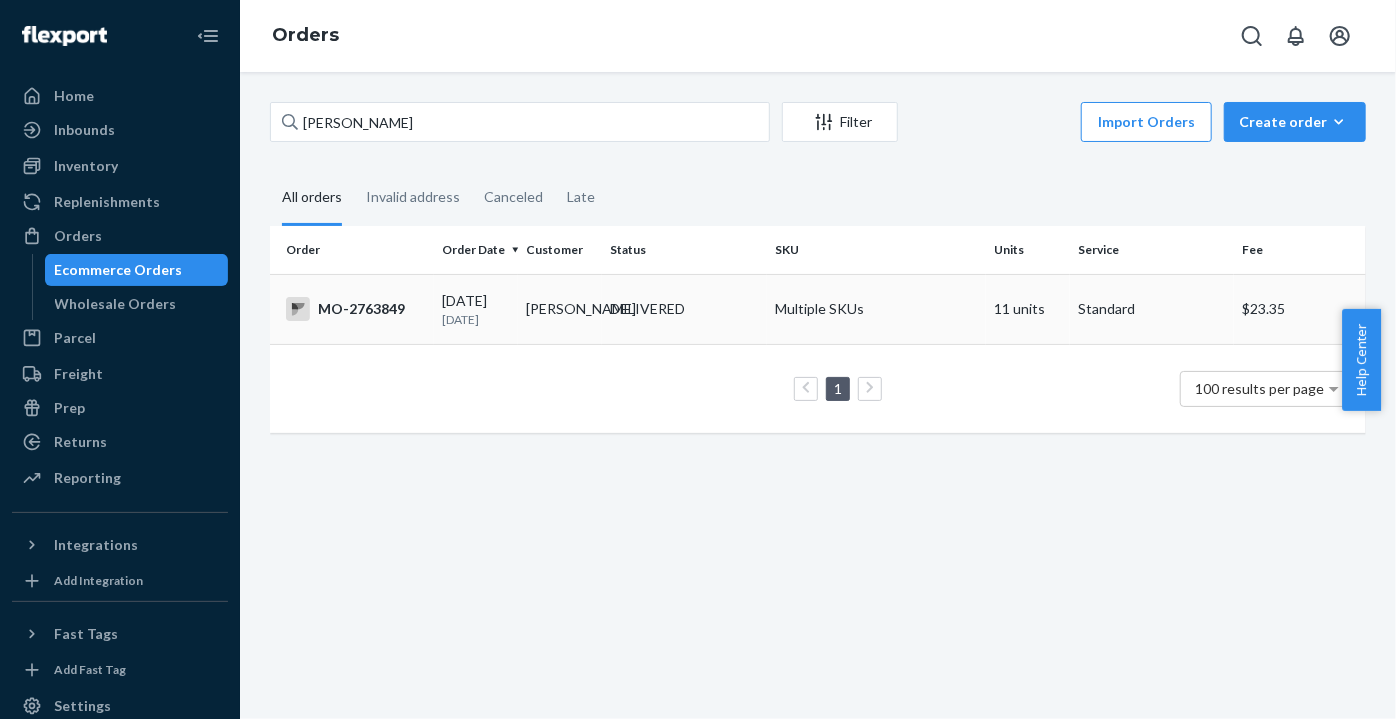 click on "[DATE]" at bounding box center [476, 319] 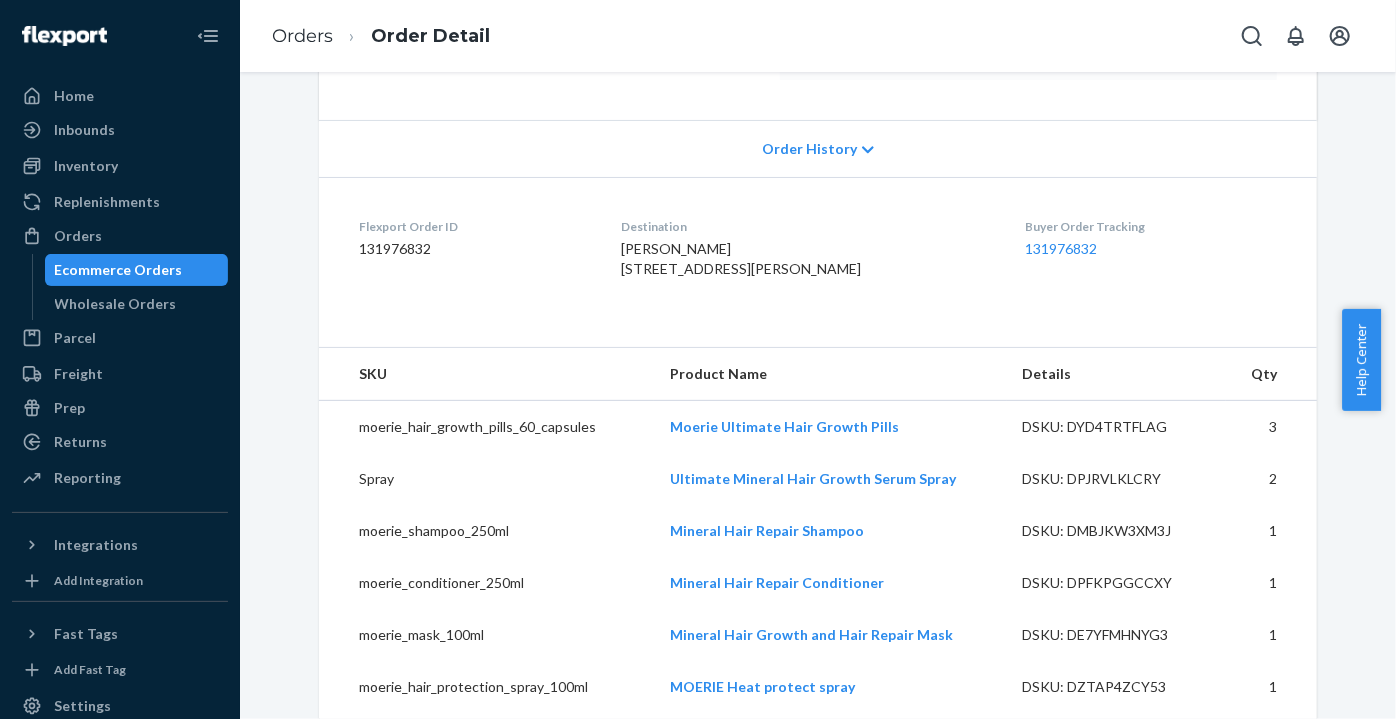 scroll, scrollTop: 837, scrollLeft: 0, axis: vertical 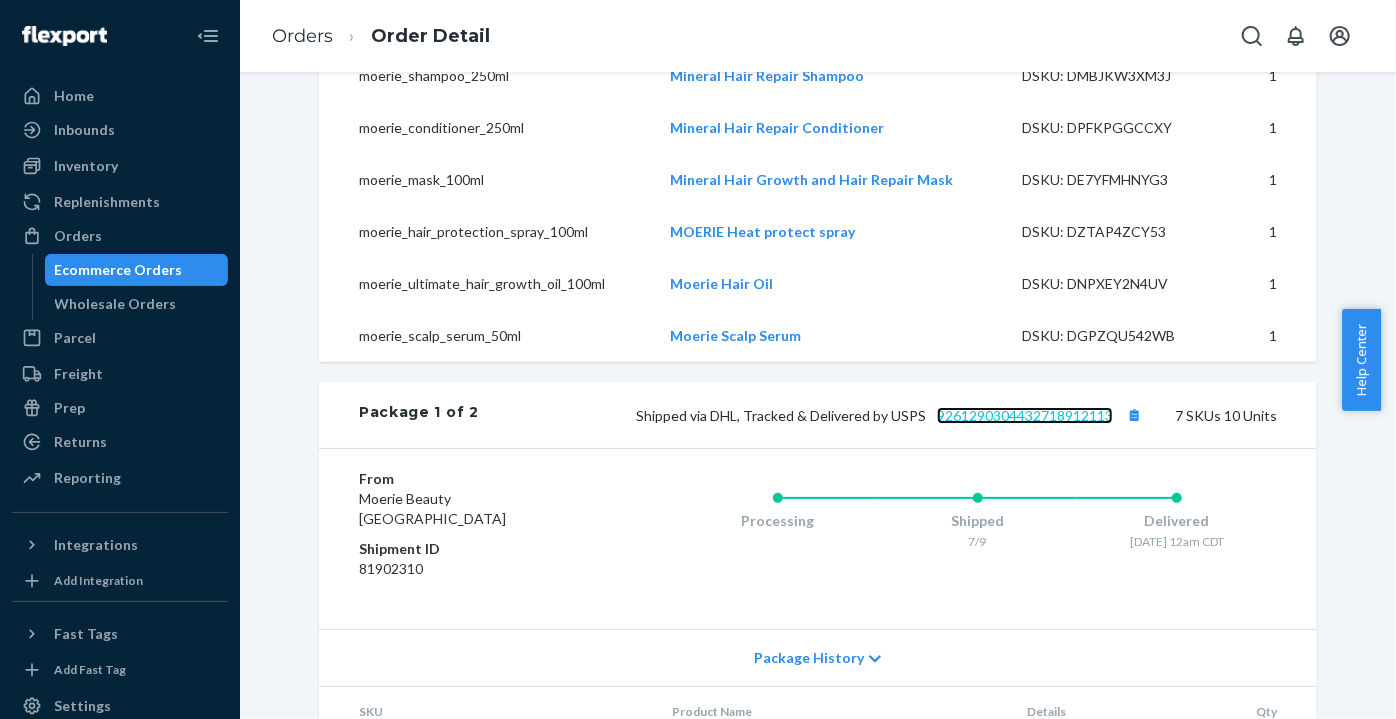click on "9261290304432718912113" at bounding box center (1025, 415) 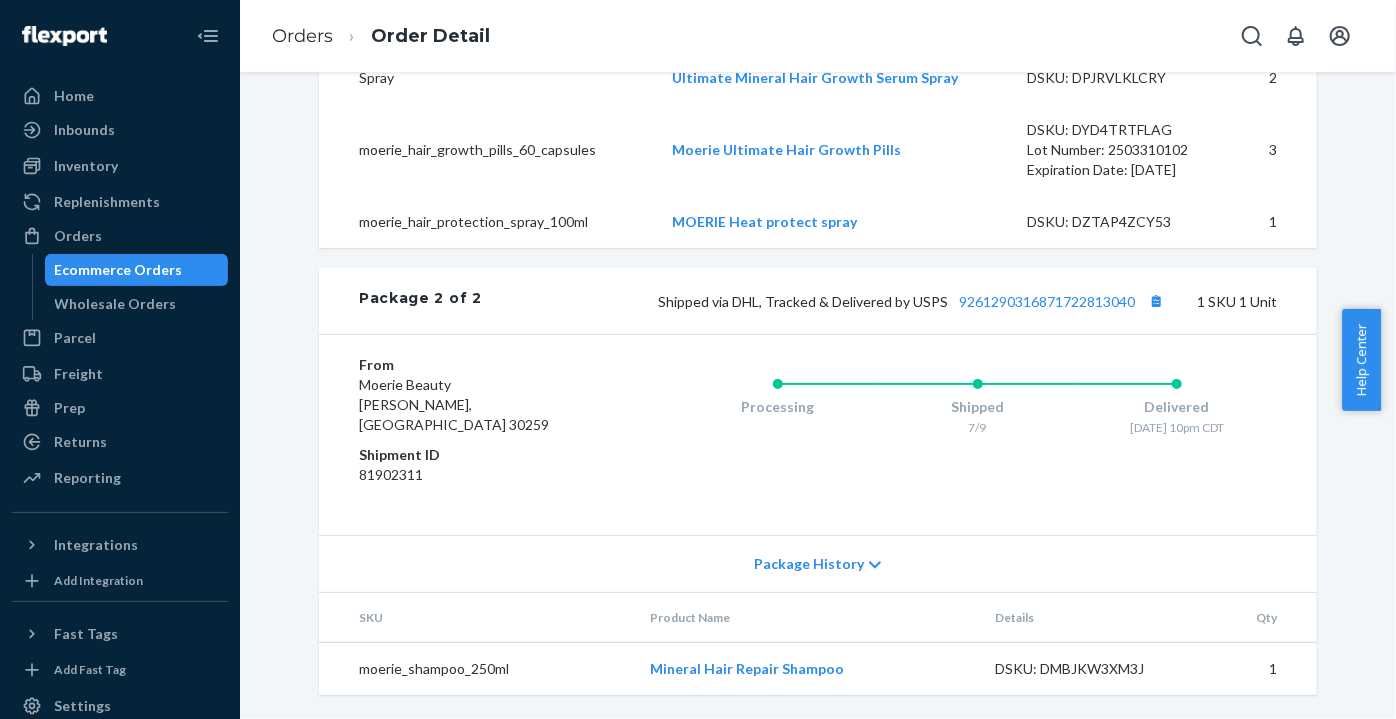 scroll, scrollTop: 1746, scrollLeft: 0, axis: vertical 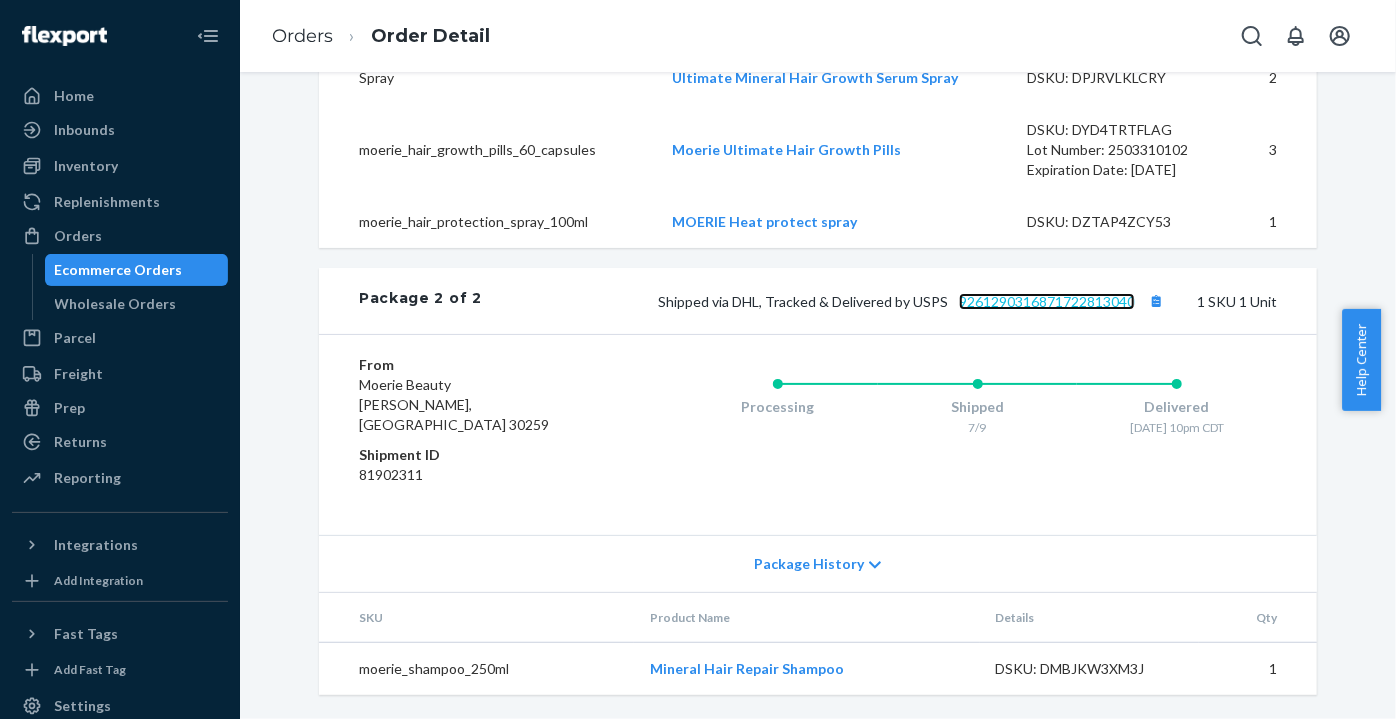 click on "9261290316871722813040" at bounding box center [1047, 301] 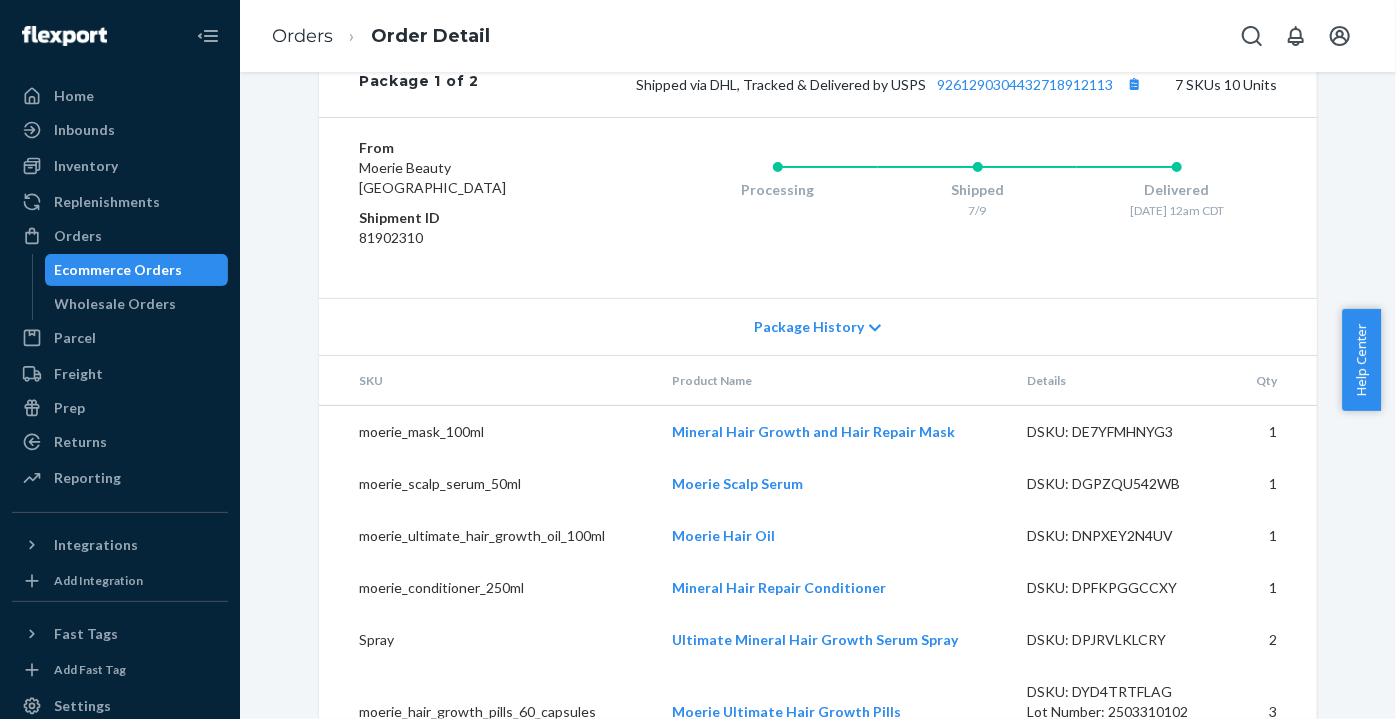 scroll, scrollTop: 1109, scrollLeft: 0, axis: vertical 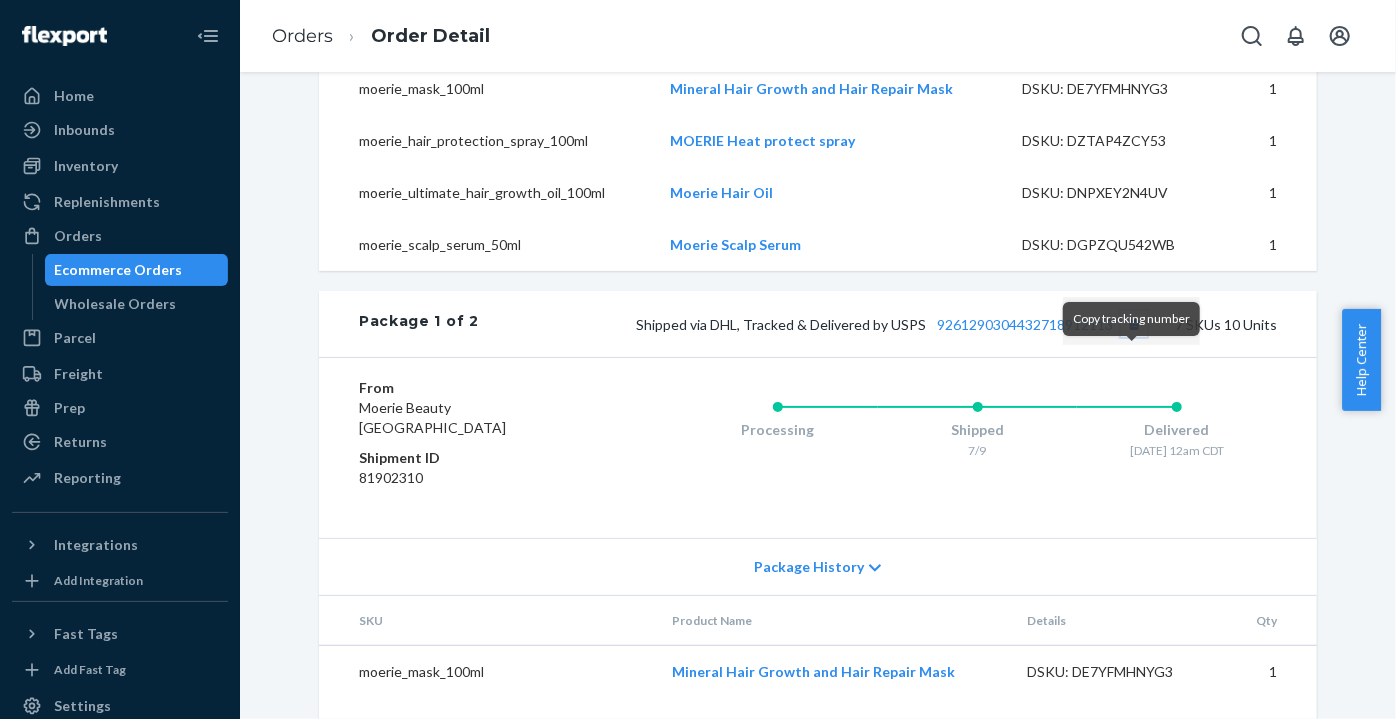 click at bounding box center (1134, 324) 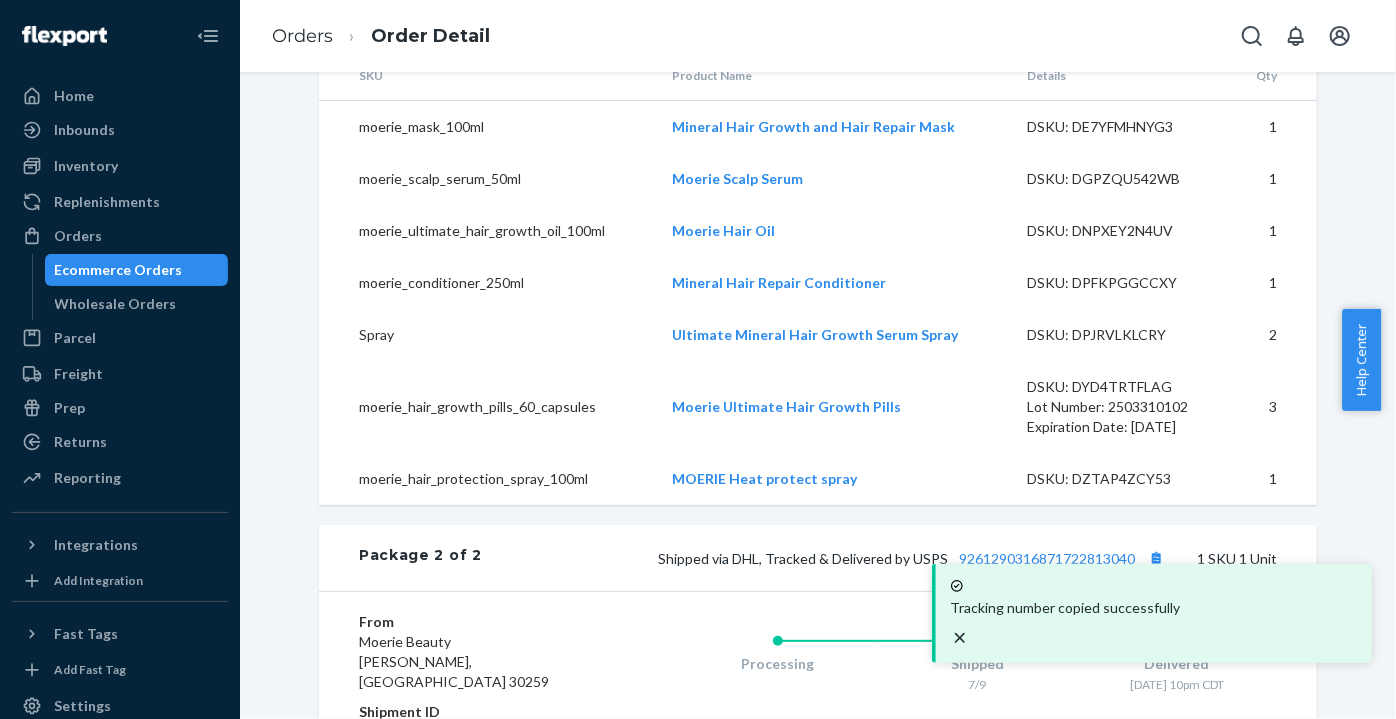 scroll, scrollTop: 1746, scrollLeft: 0, axis: vertical 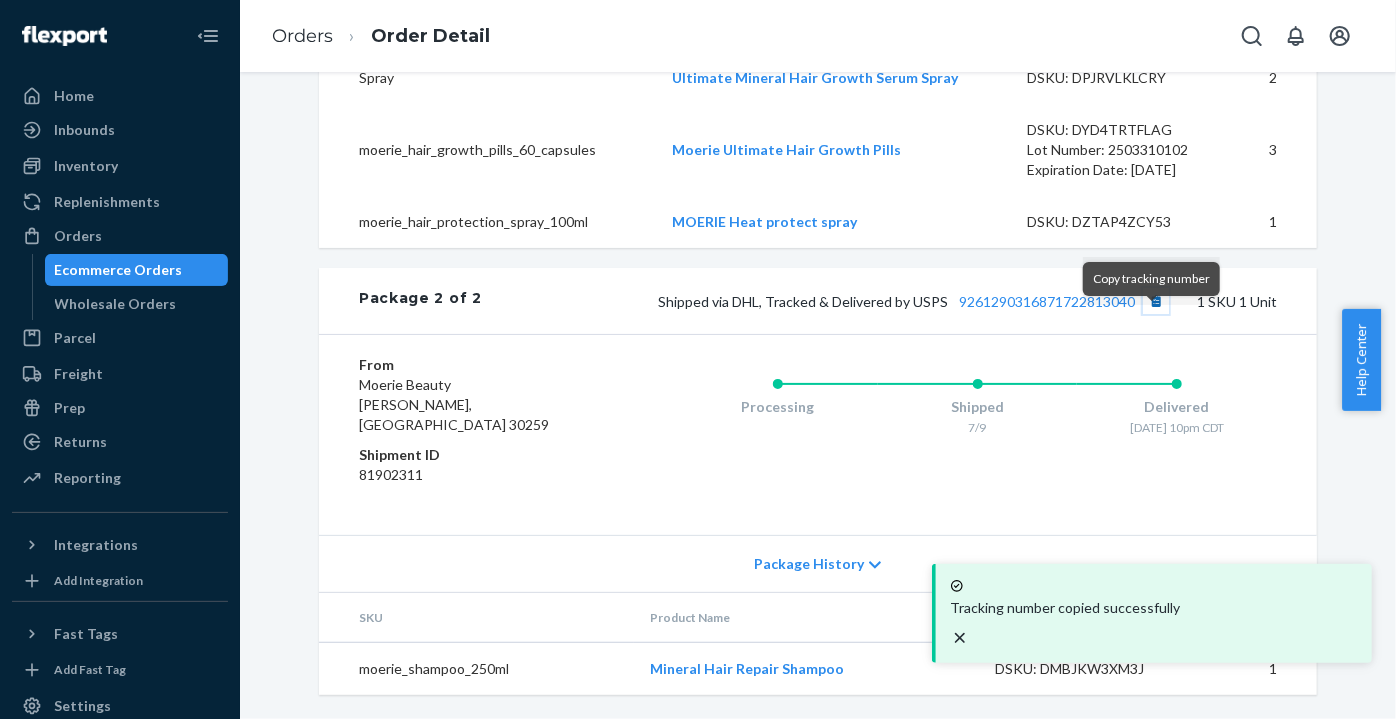 click at bounding box center (1156, 301) 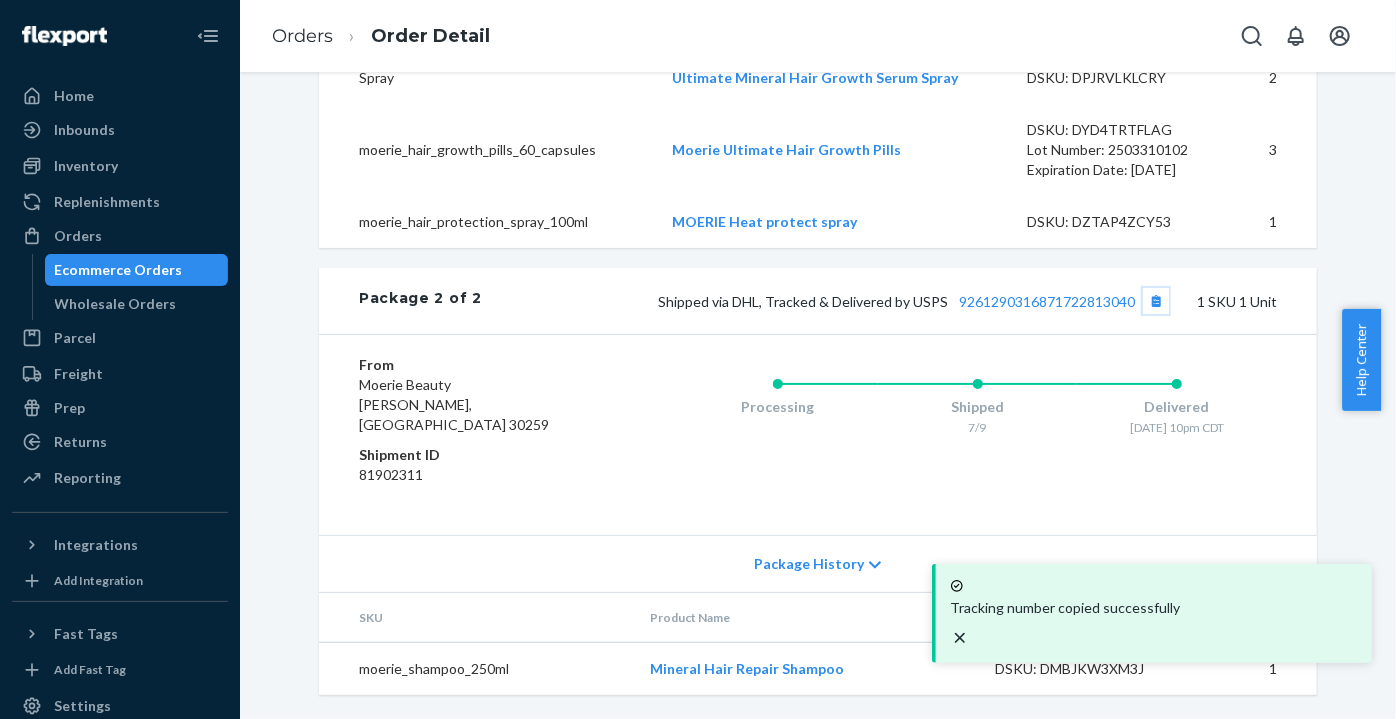 type 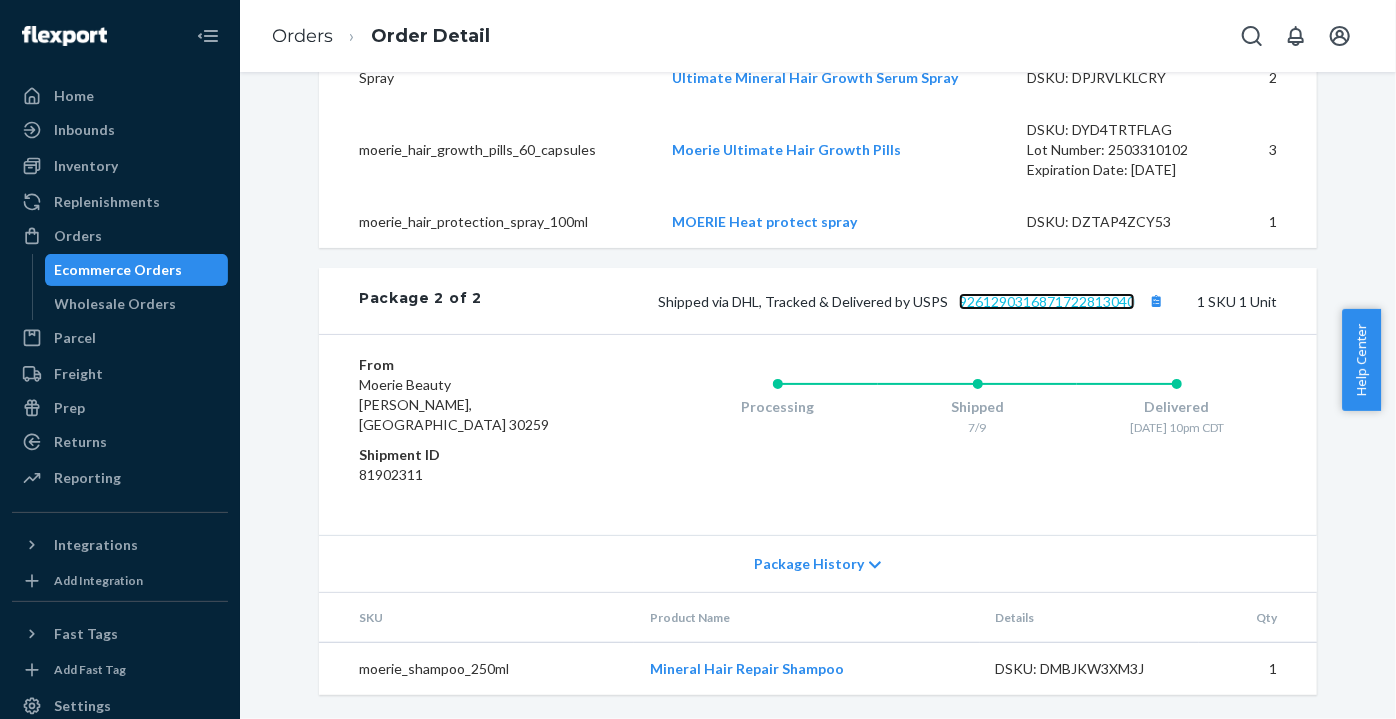 click on "9261290316871722813040" at bounding box center [1047, 301] 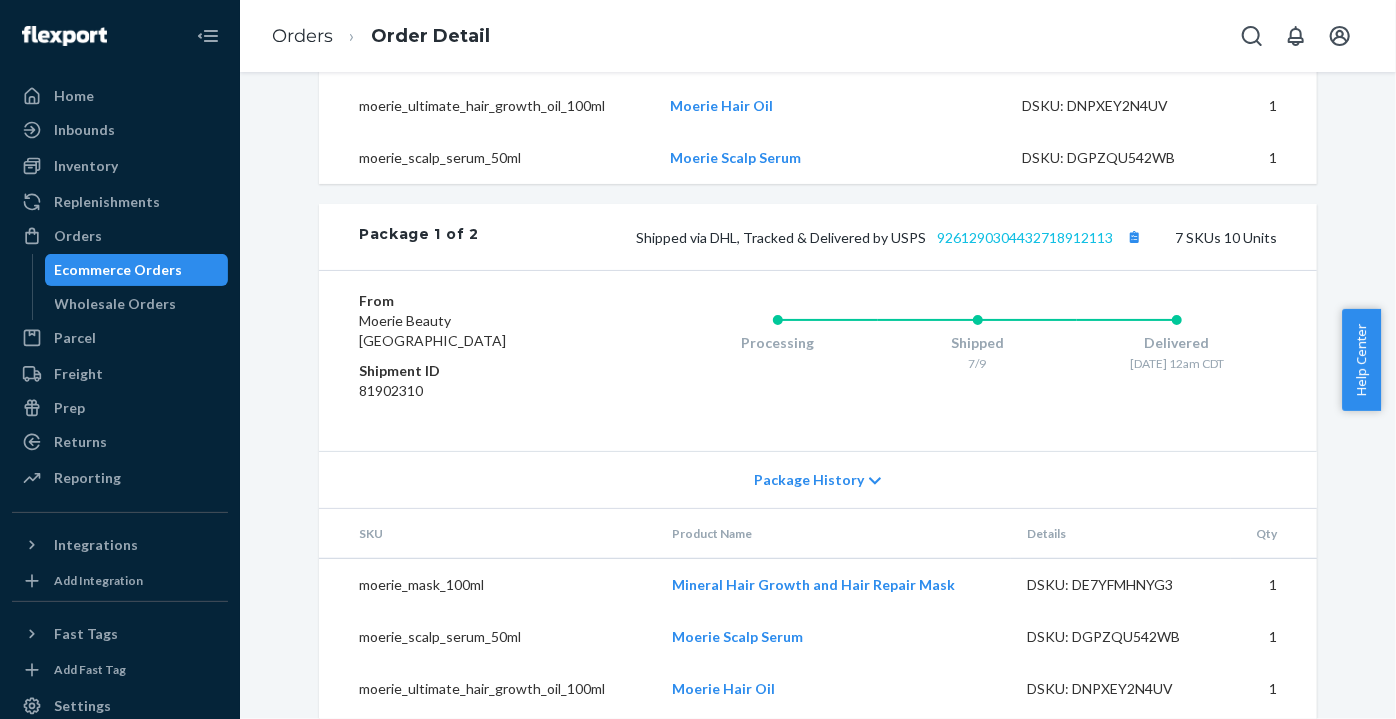 scroll, scrollTop: 928, scrollLeft: 0, axis: vertical 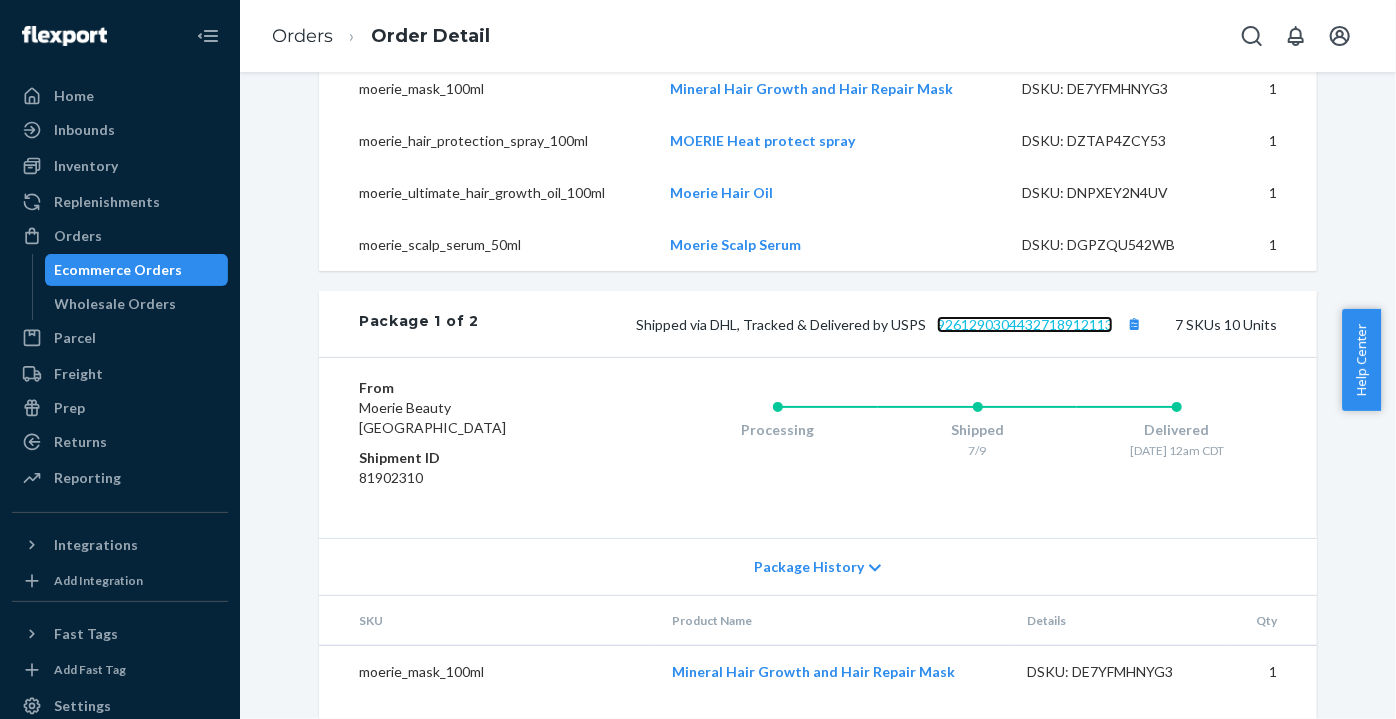 click on "9261290304432718912113" at bounding box center (1025, 324) 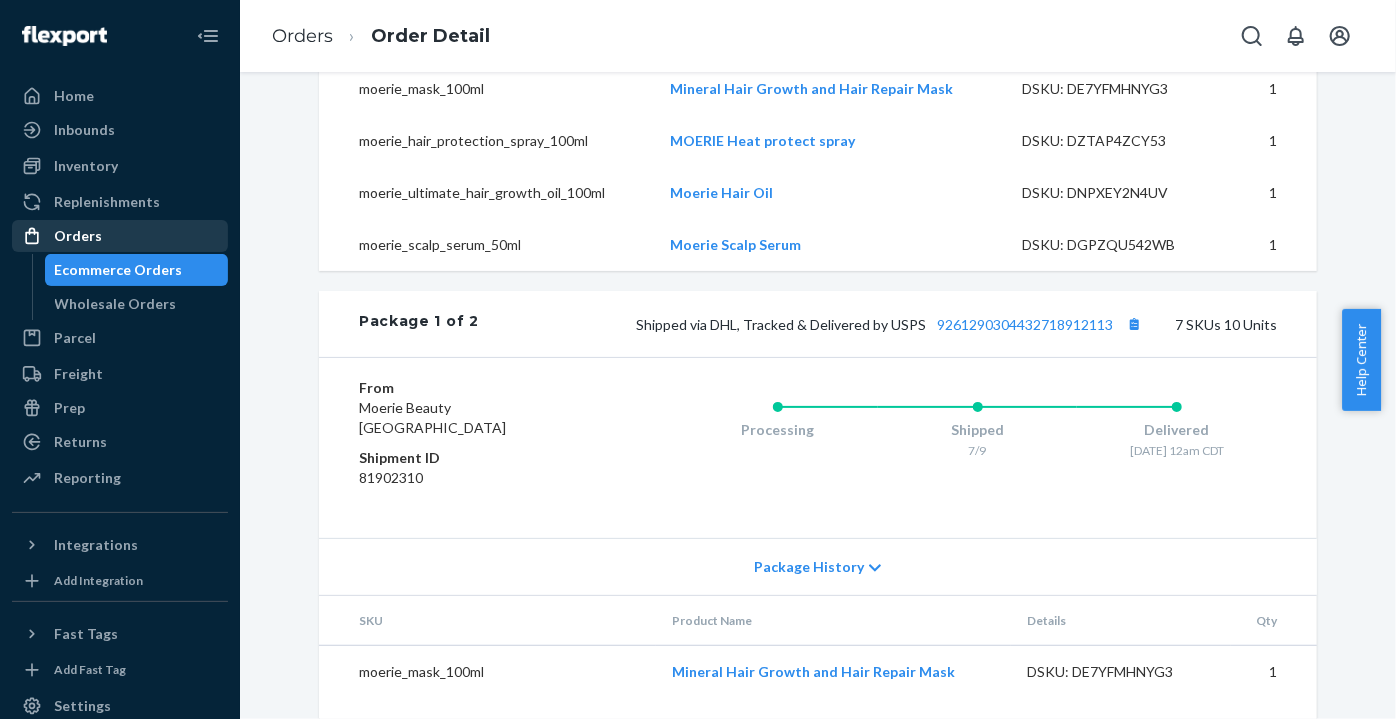 click on "Orders" at bounding box center [120, 236] 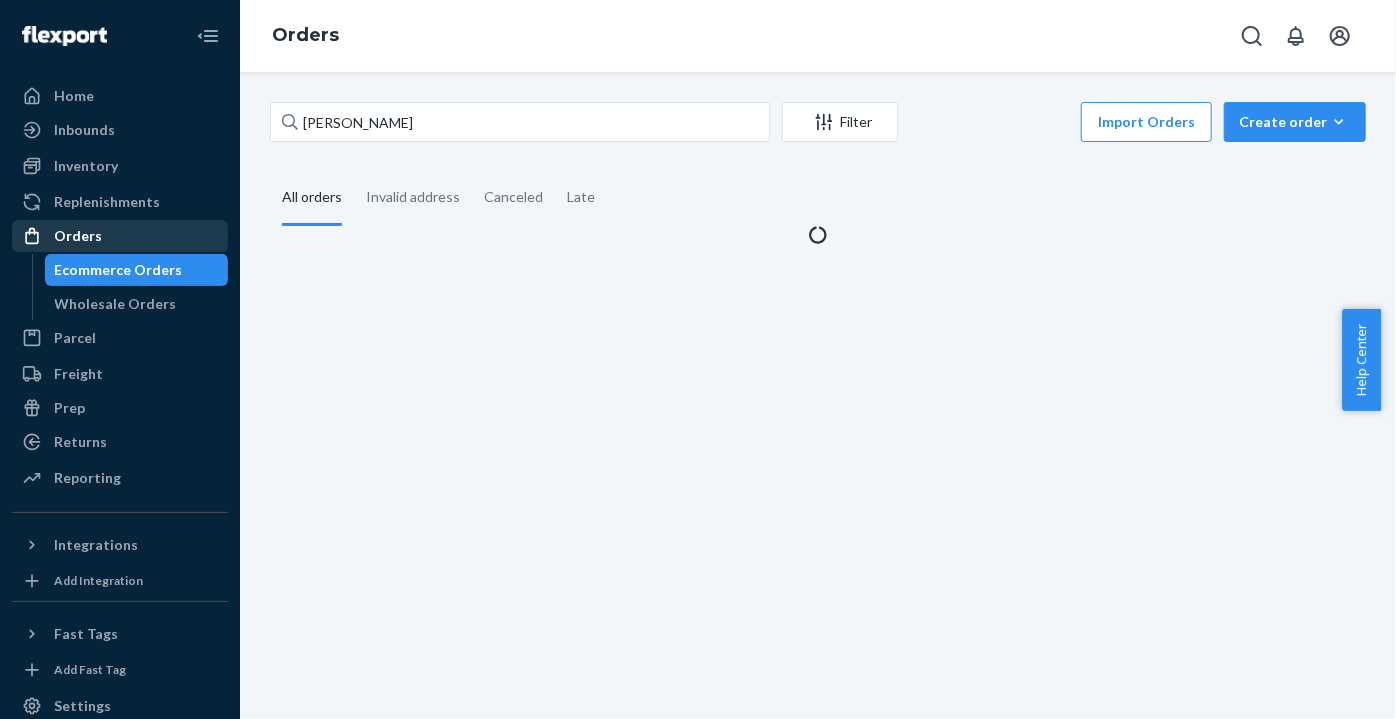 scroll, scrollTop: 0, scrollLeft: 0, axis: both 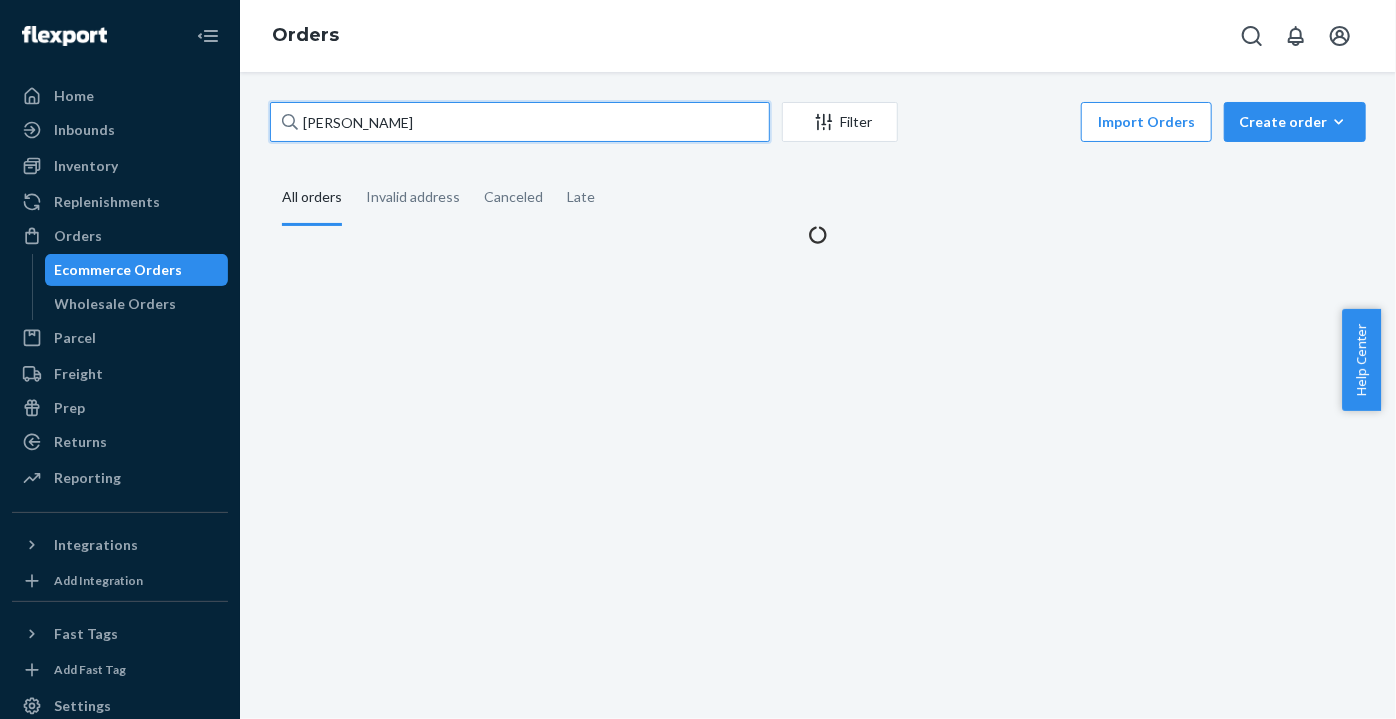 drag, startPoint x: 424, startPoint y: 139, endPoint x: 415, endPoint y: 132, distance: 11.401754 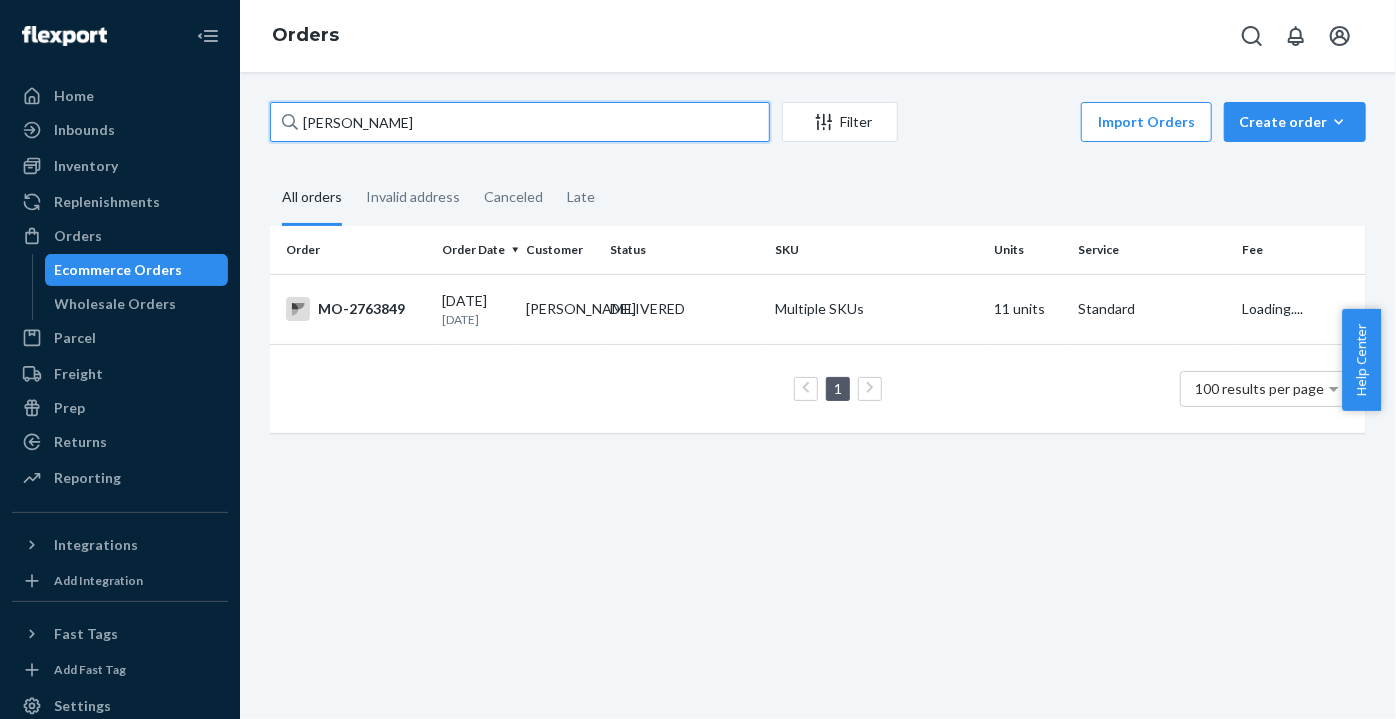 click on "[PERSON_NAME]" at bounding box center (520, 122) 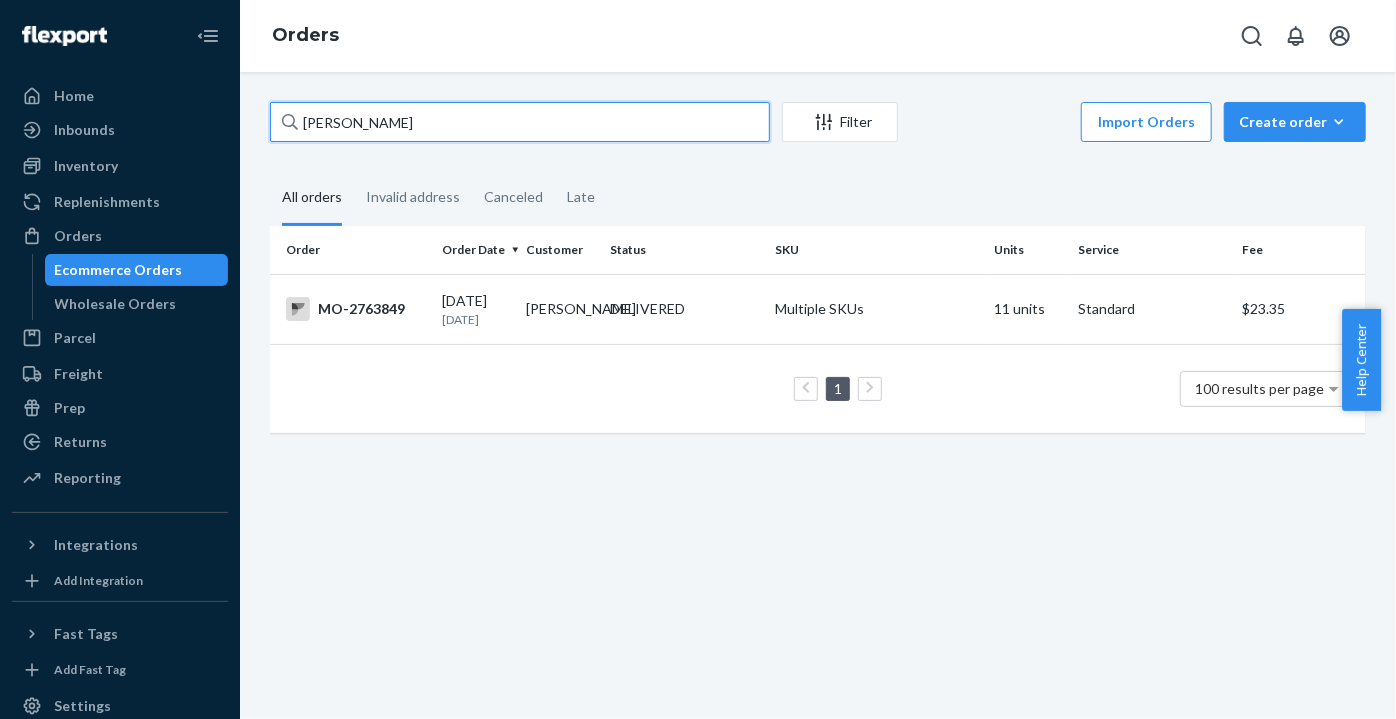 paste on "[PERSON_NAME]" 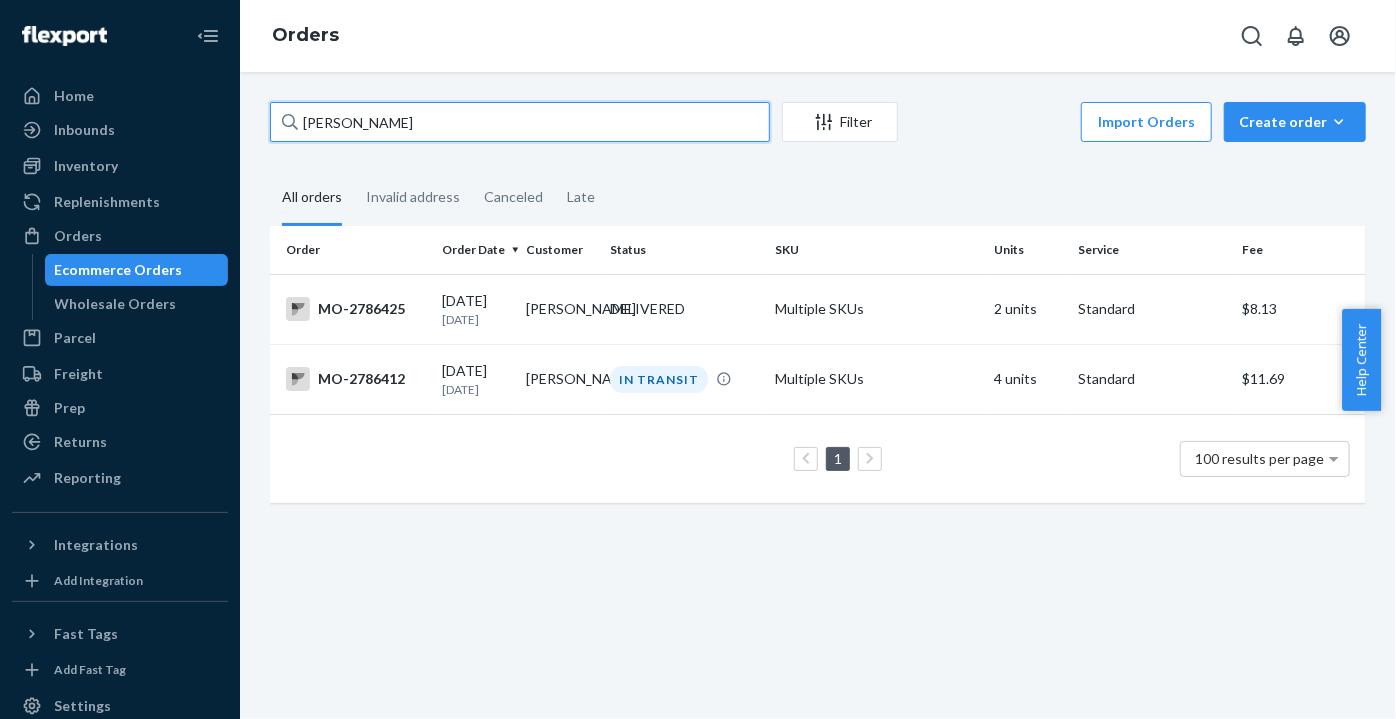type on "[PERSON_NAME]" 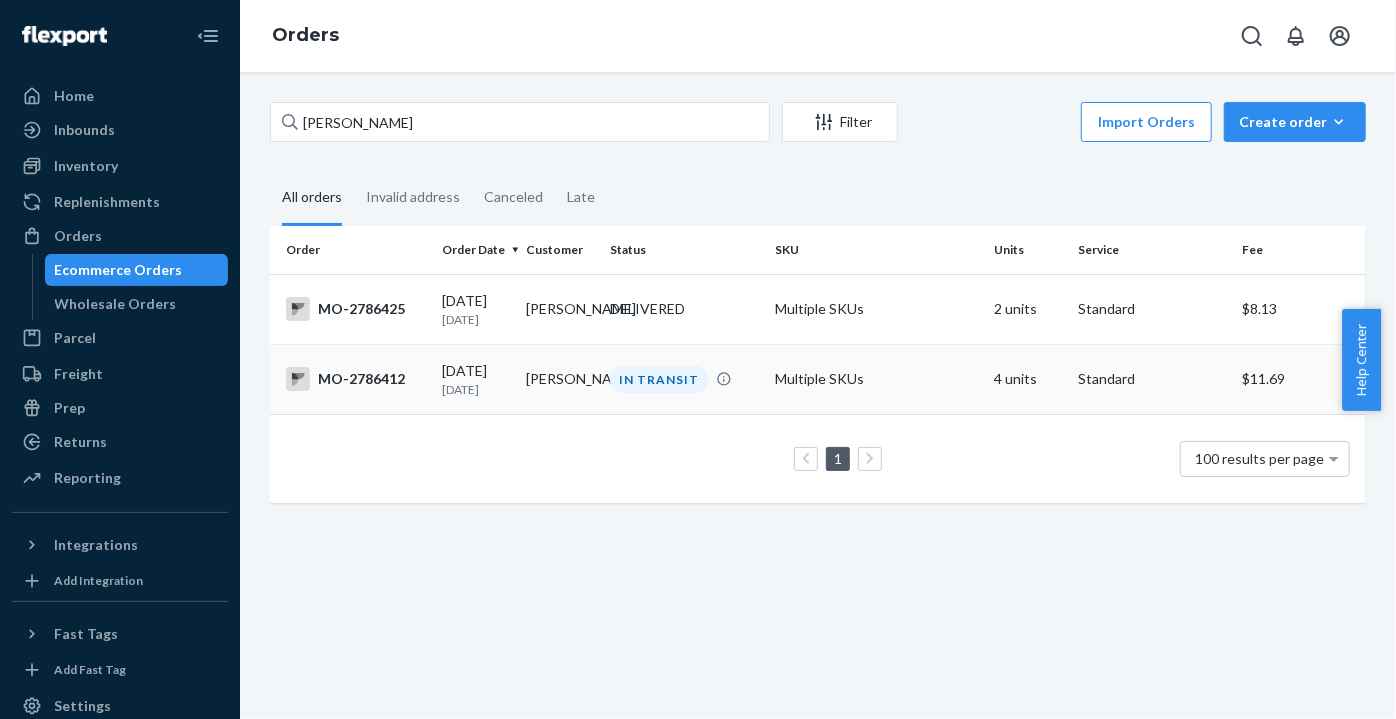 click on "Multiple SKUs" at bounding box center (876, 379) 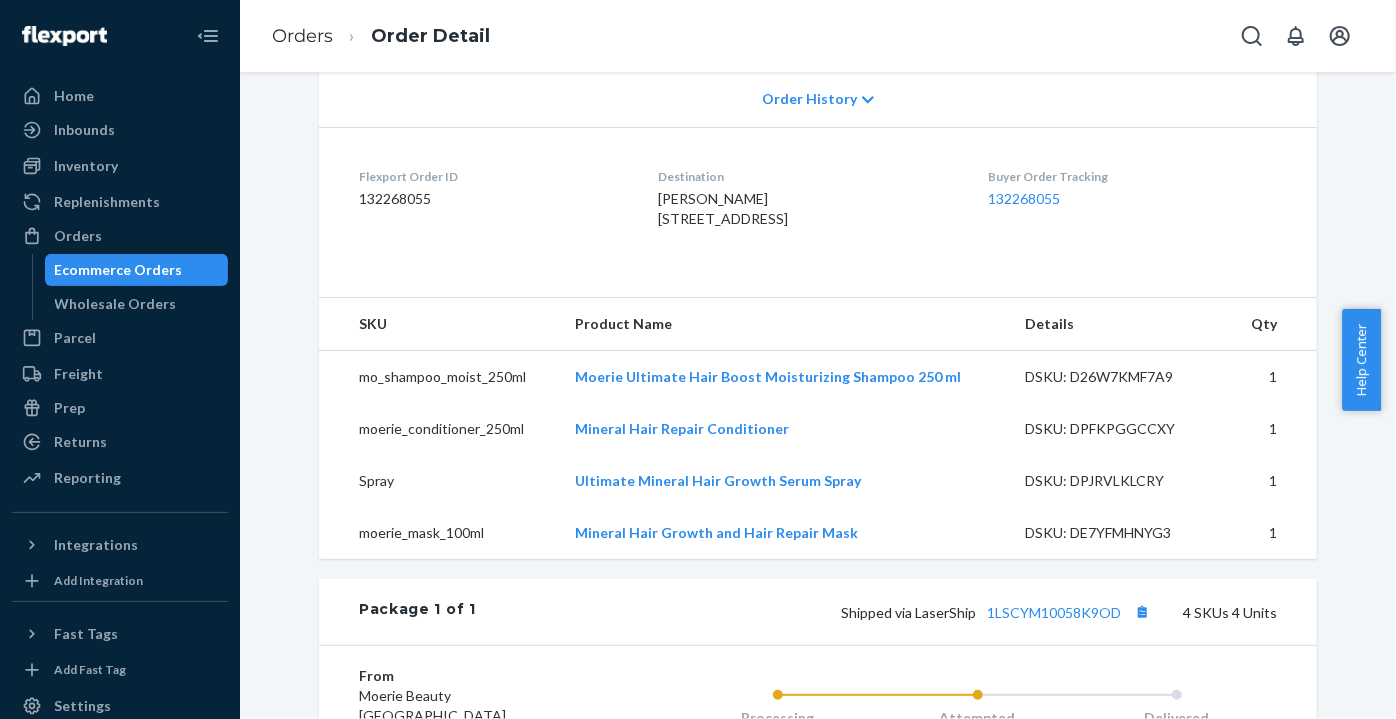 scroll, scrollTop: 545, scrollLeft: 0, axis: vertical 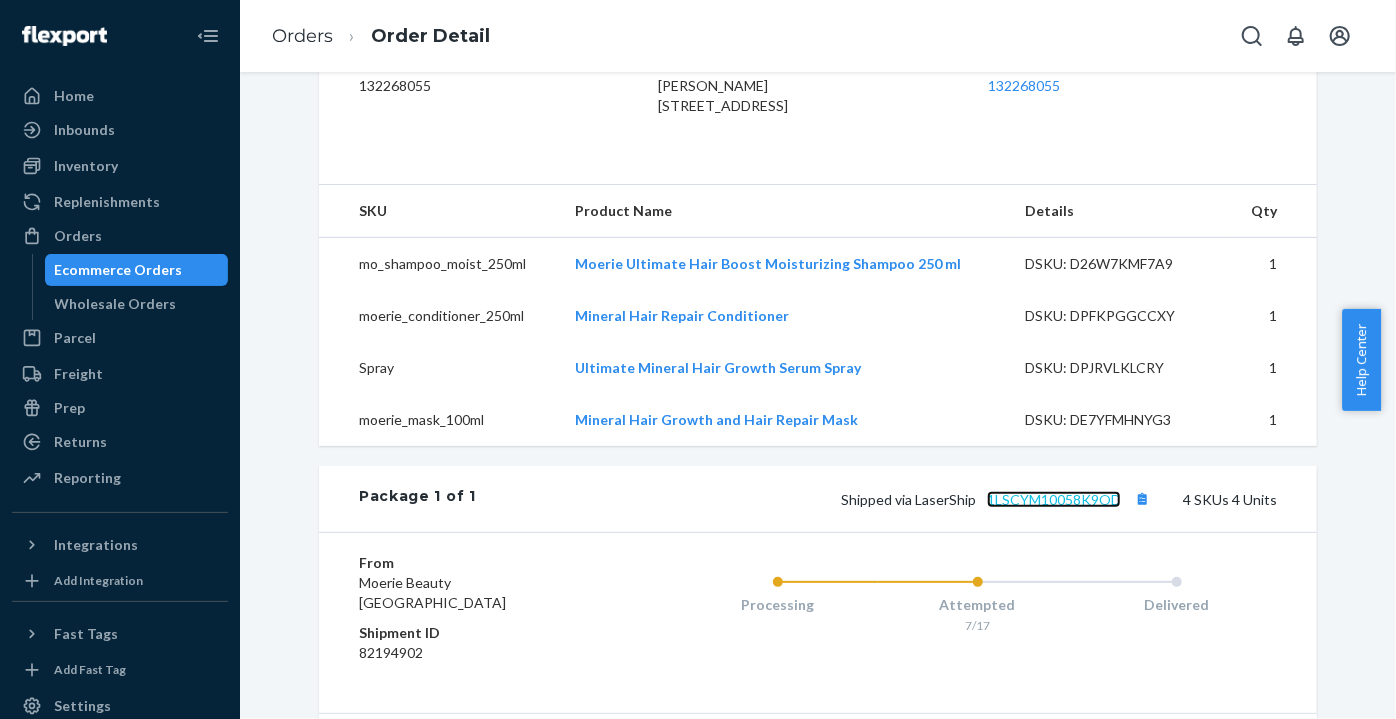 click on "1LSCYM10058K9OD" at bounding box center [1054, 499] 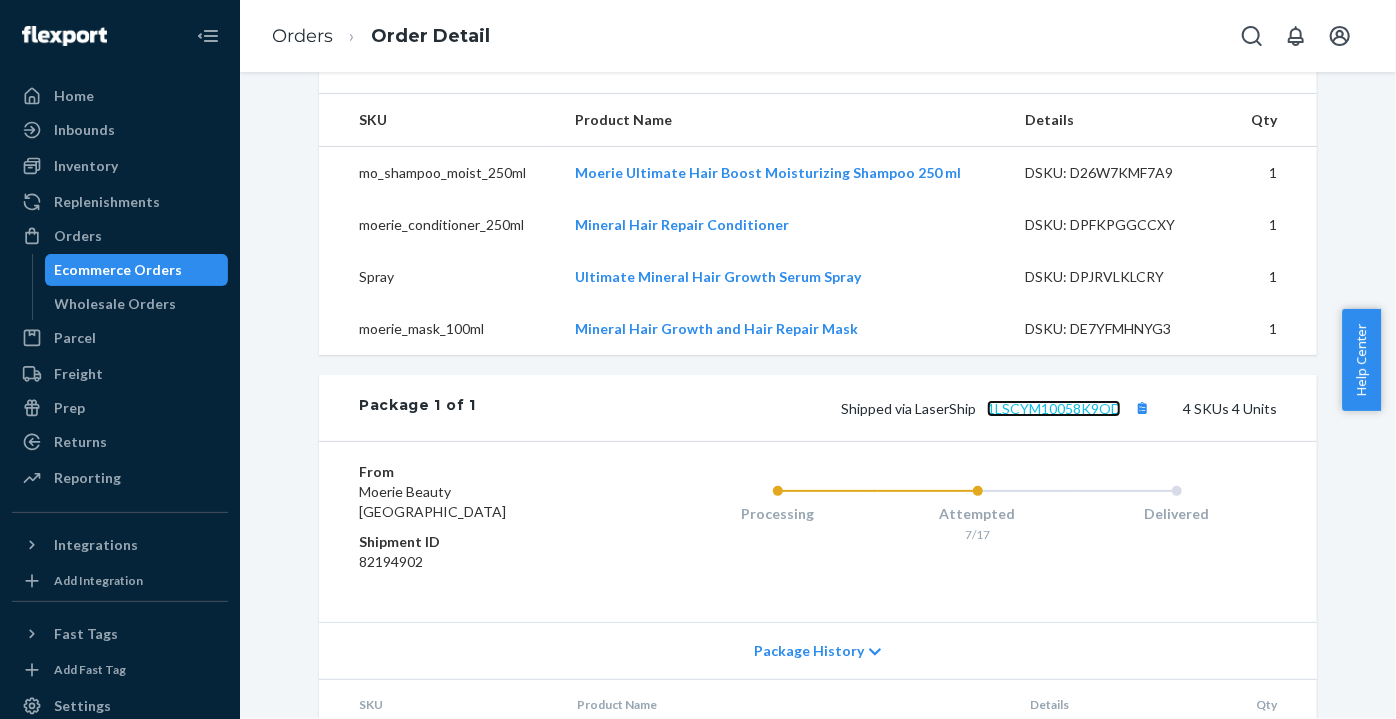 scroll, scrollTop: 916, scrollLeft: 0, axis: vertical 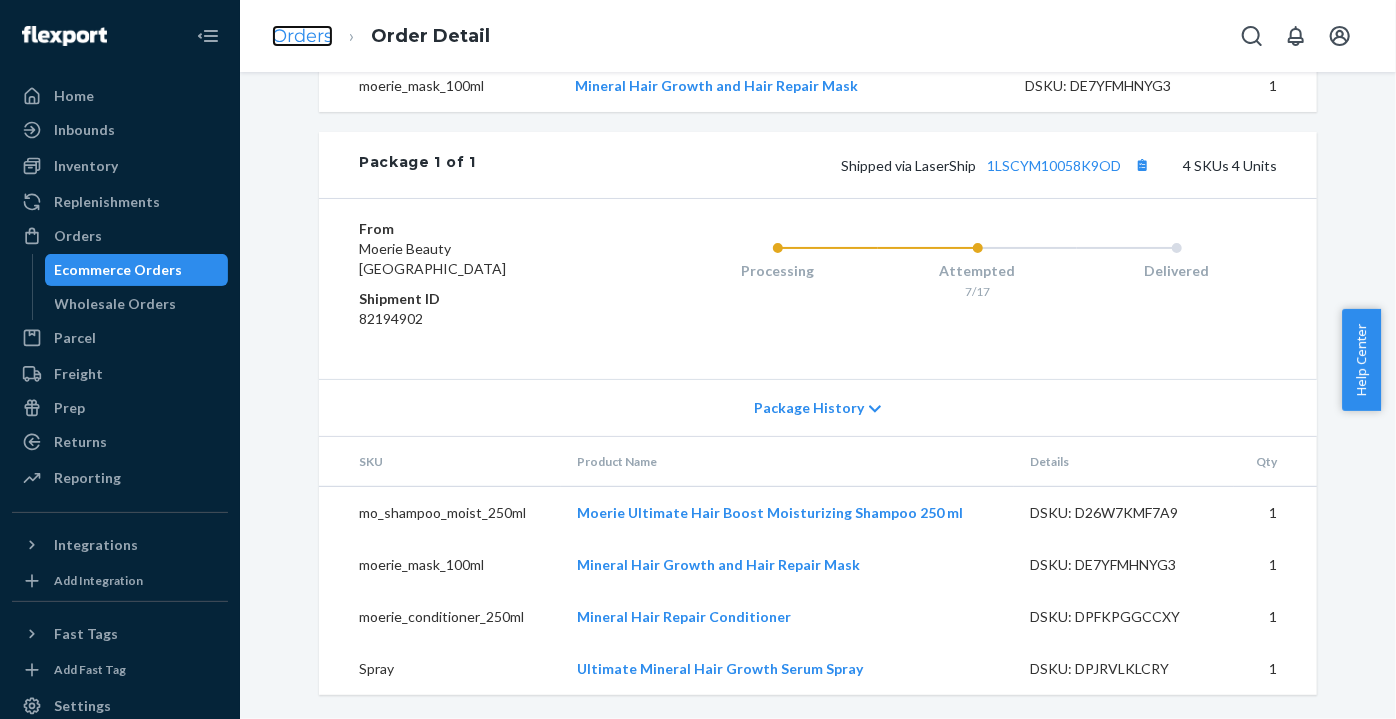 click on "Orders" at bounding box center [302, 36] 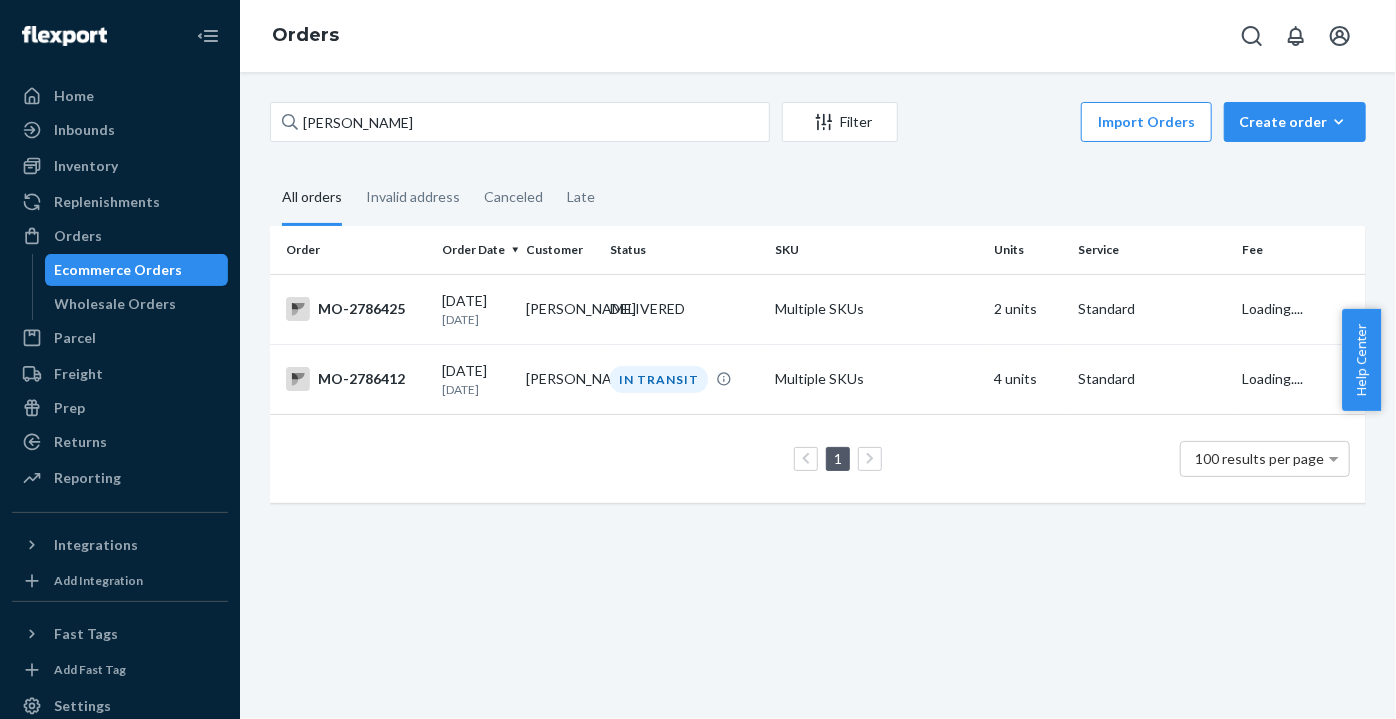scroll, scrollTop: 0, scrollLeft: 0, axis: both 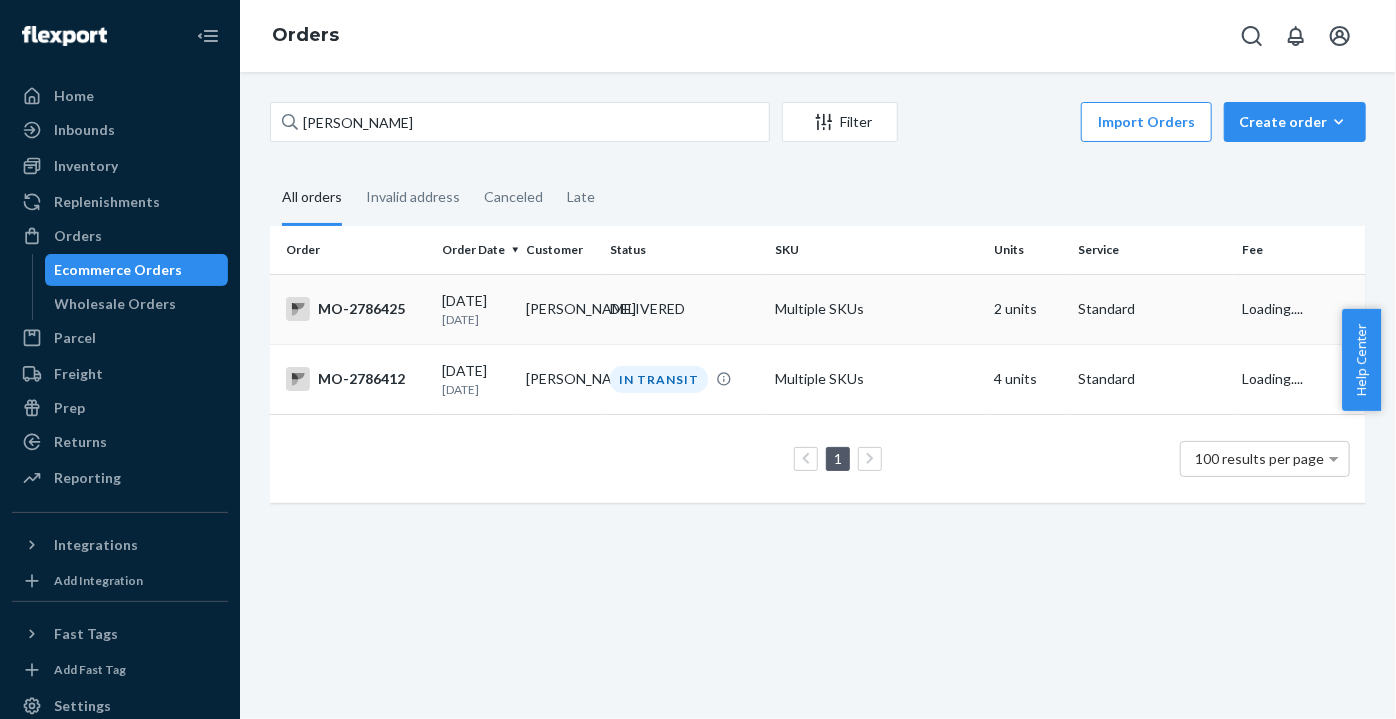 click on "[PERSON_NAME]" at bounding box center [560, 309] 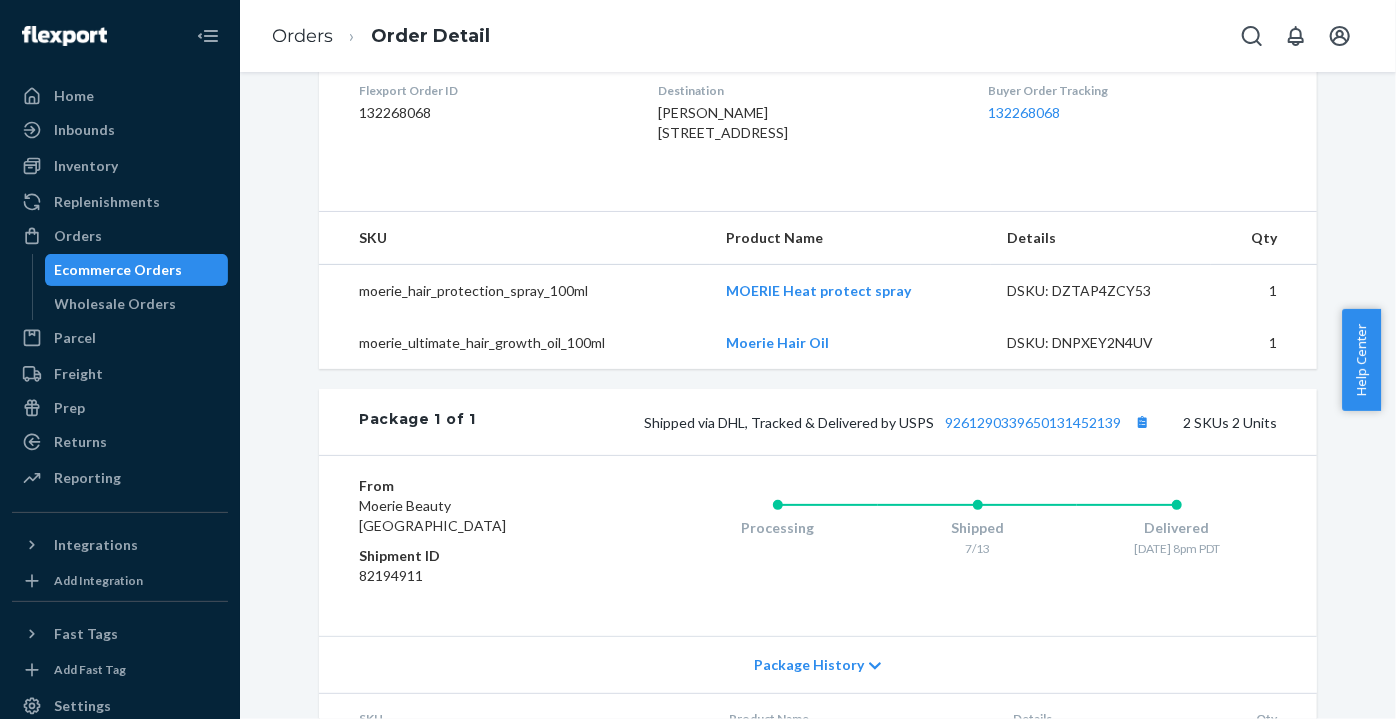 scroll, scrollTop: 636, scrollLeft: 0, axis: vertical 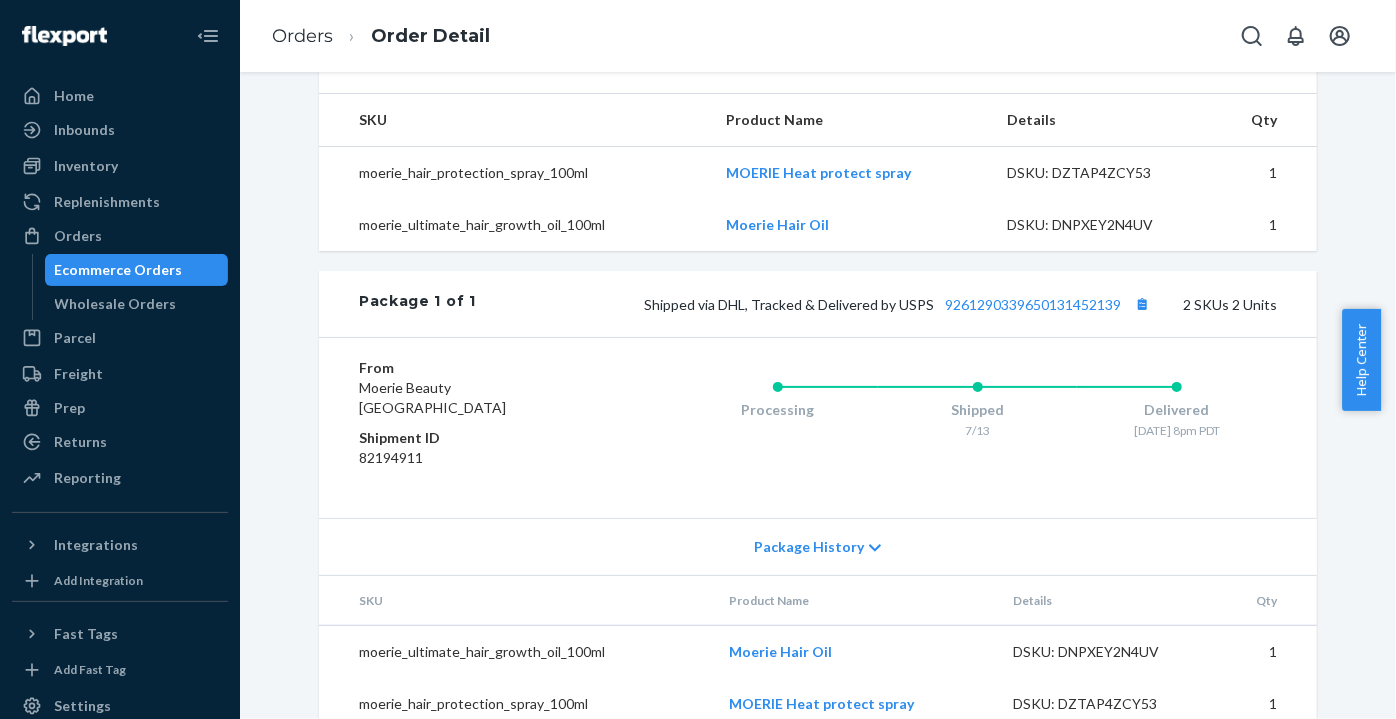 click on "Shipped via DHL, Tracked & Delivered by USPS   9261290339650131452139 2   SKUs   2   Units" at bounding box center (876, 304) 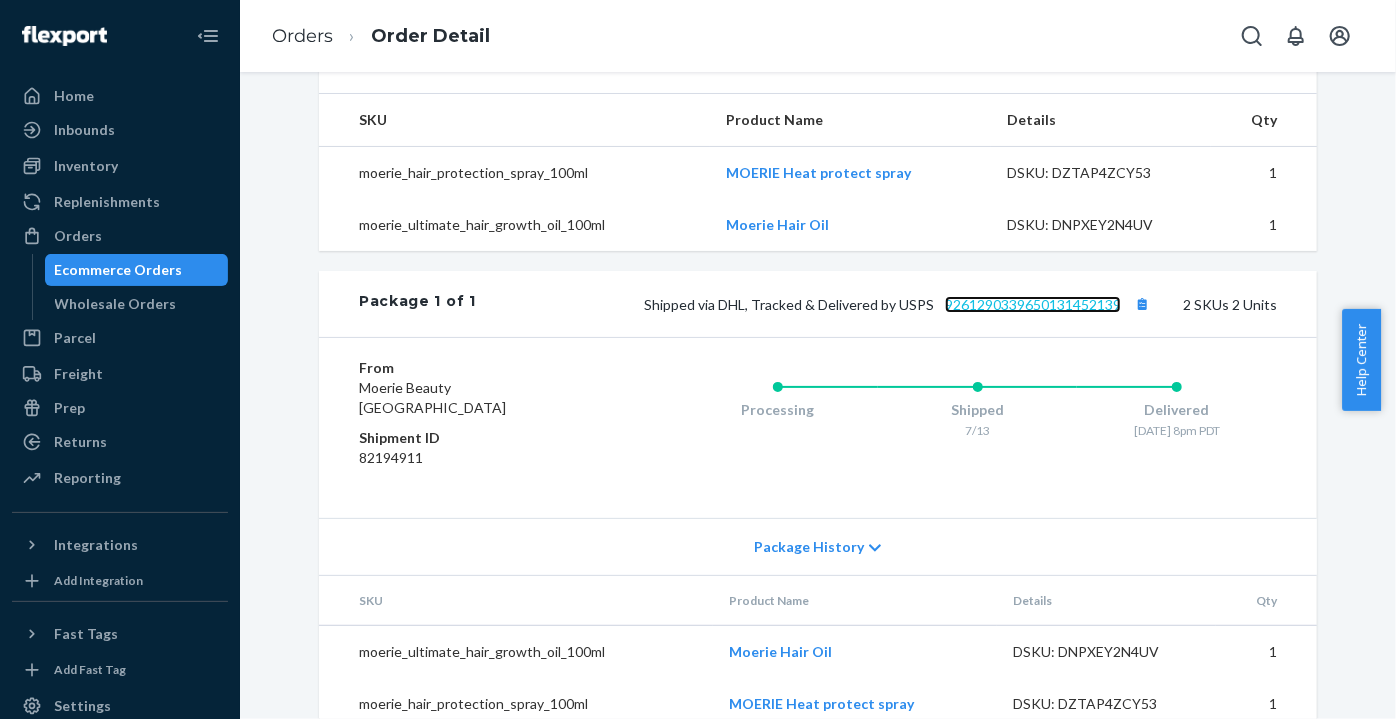 click on "9261290339650131452139" at bounding box center [1033, 304] 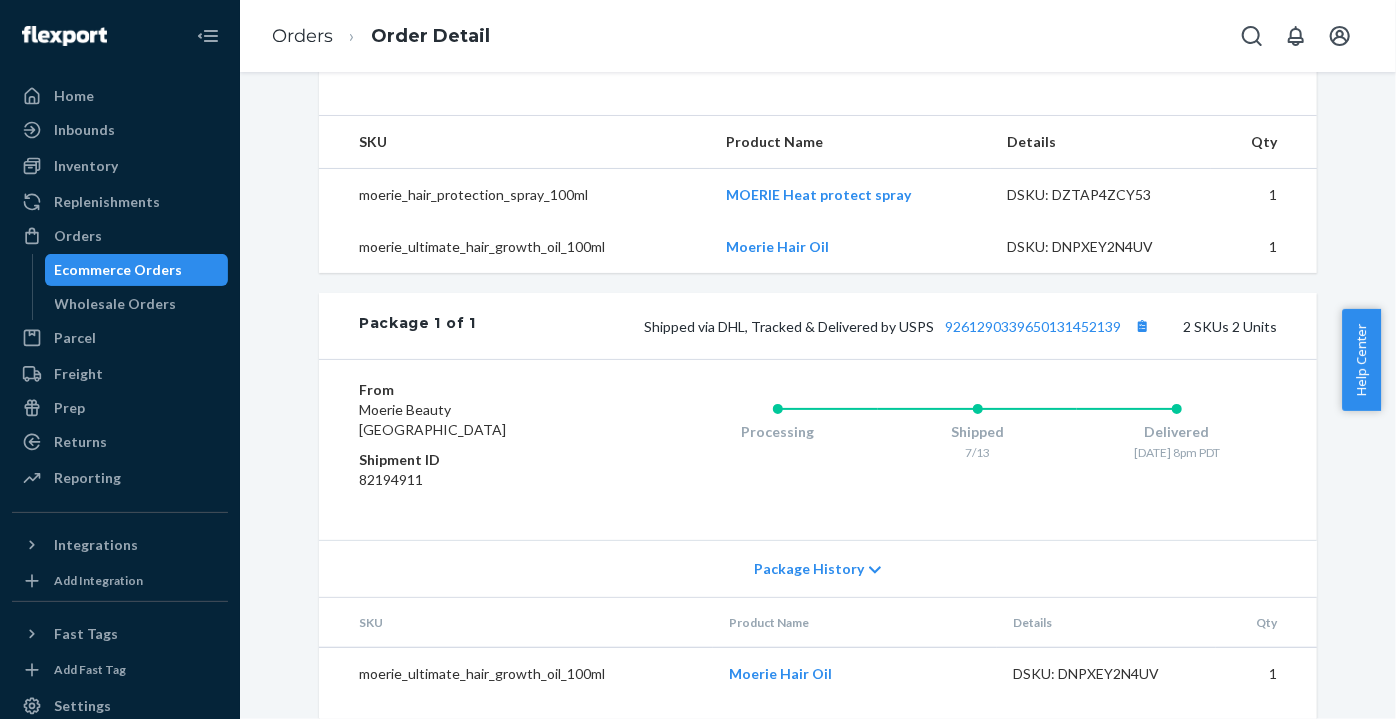 scroll, scrollTop: 708, scrollLeft: 0, axis: vertical 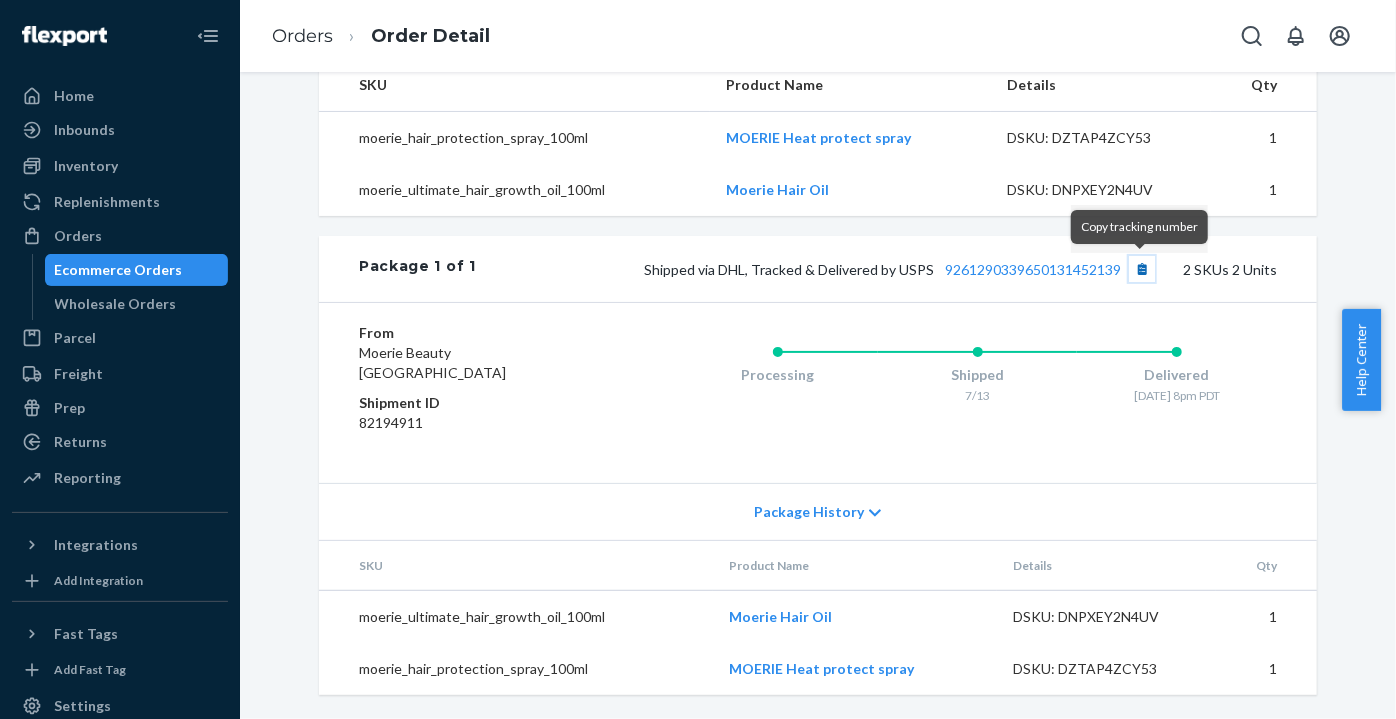 click at bounding box center [1142, 269] 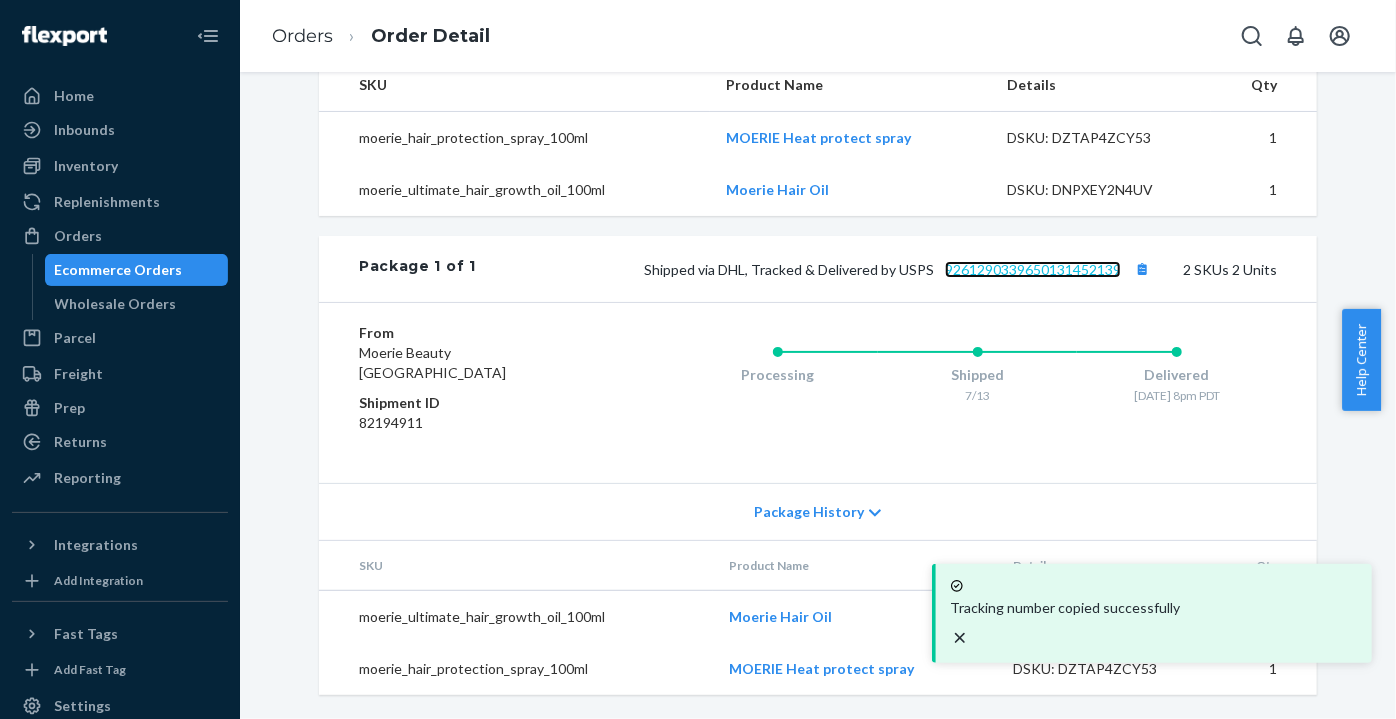 click on "9261290339650131452139" at bounding box center [1033, 269] 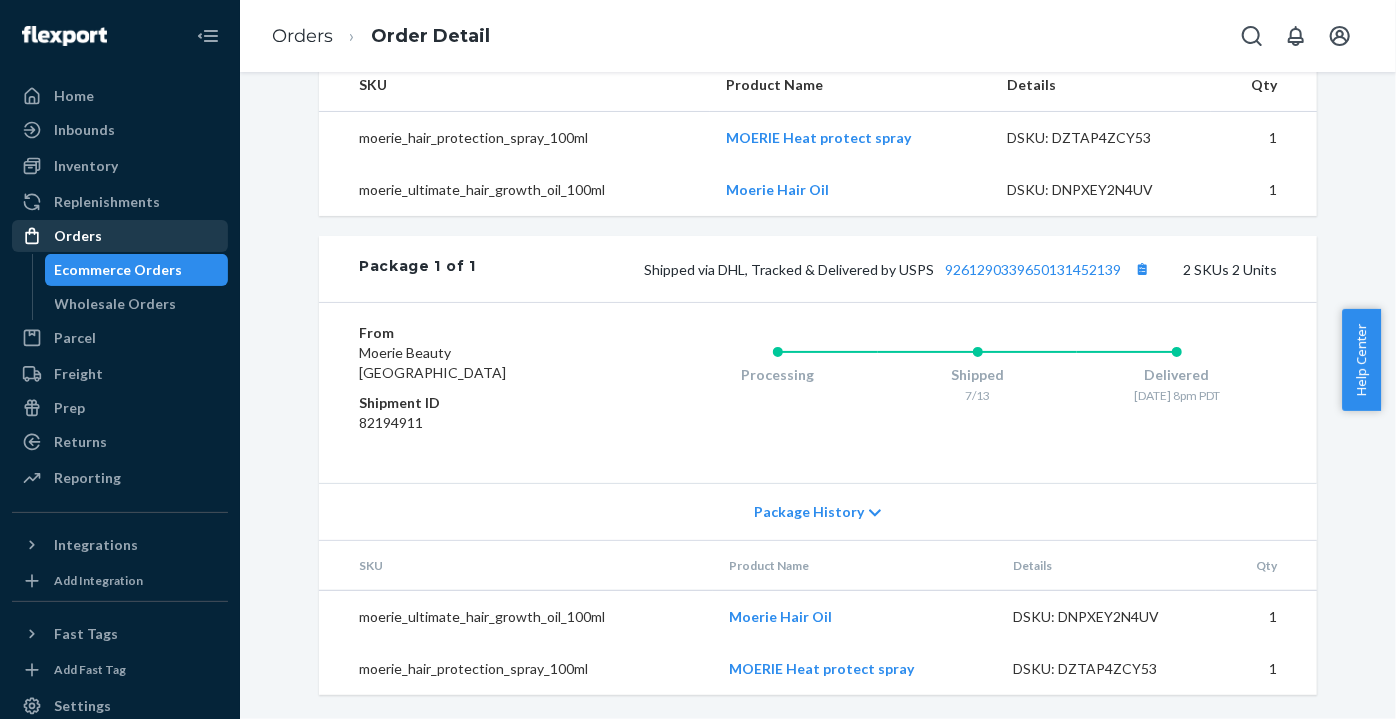 click on "Orders" at bounding box center [120, 236] 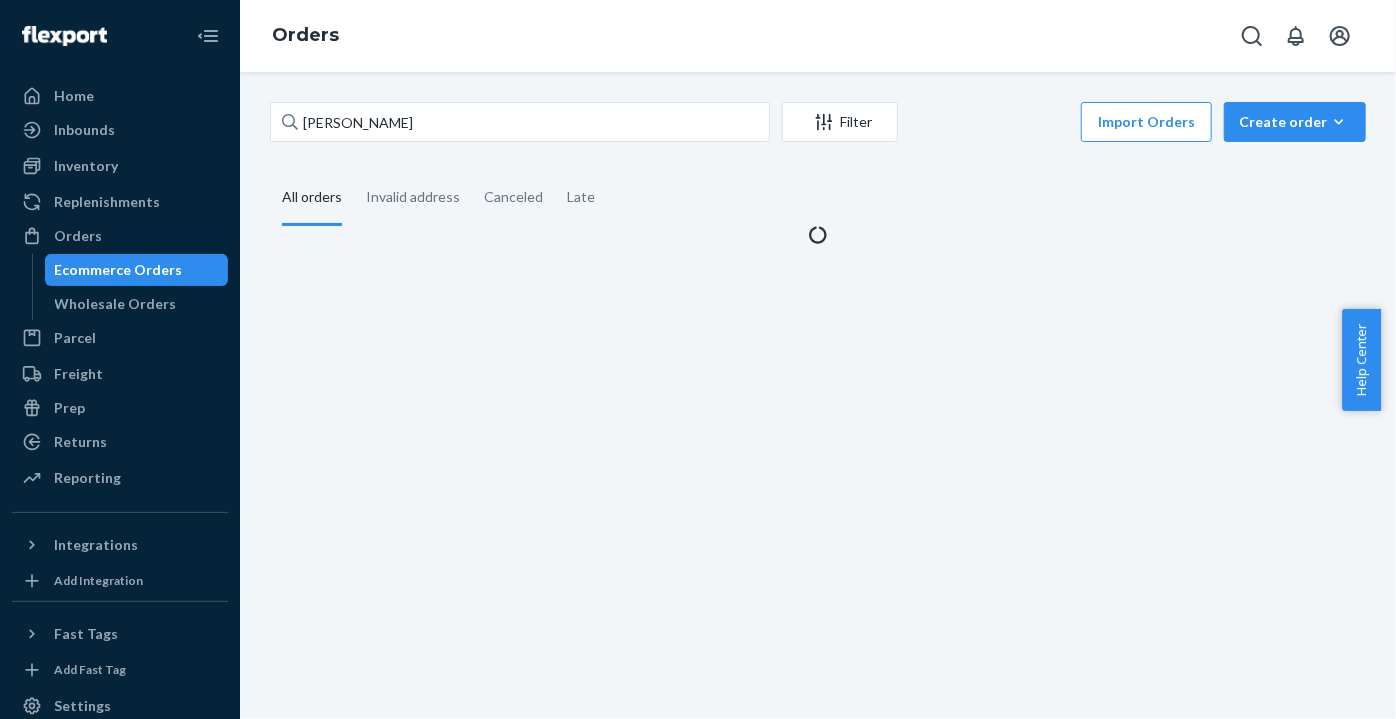 scroll, scrollTop: 0, scrollLeft: 0, axis: both 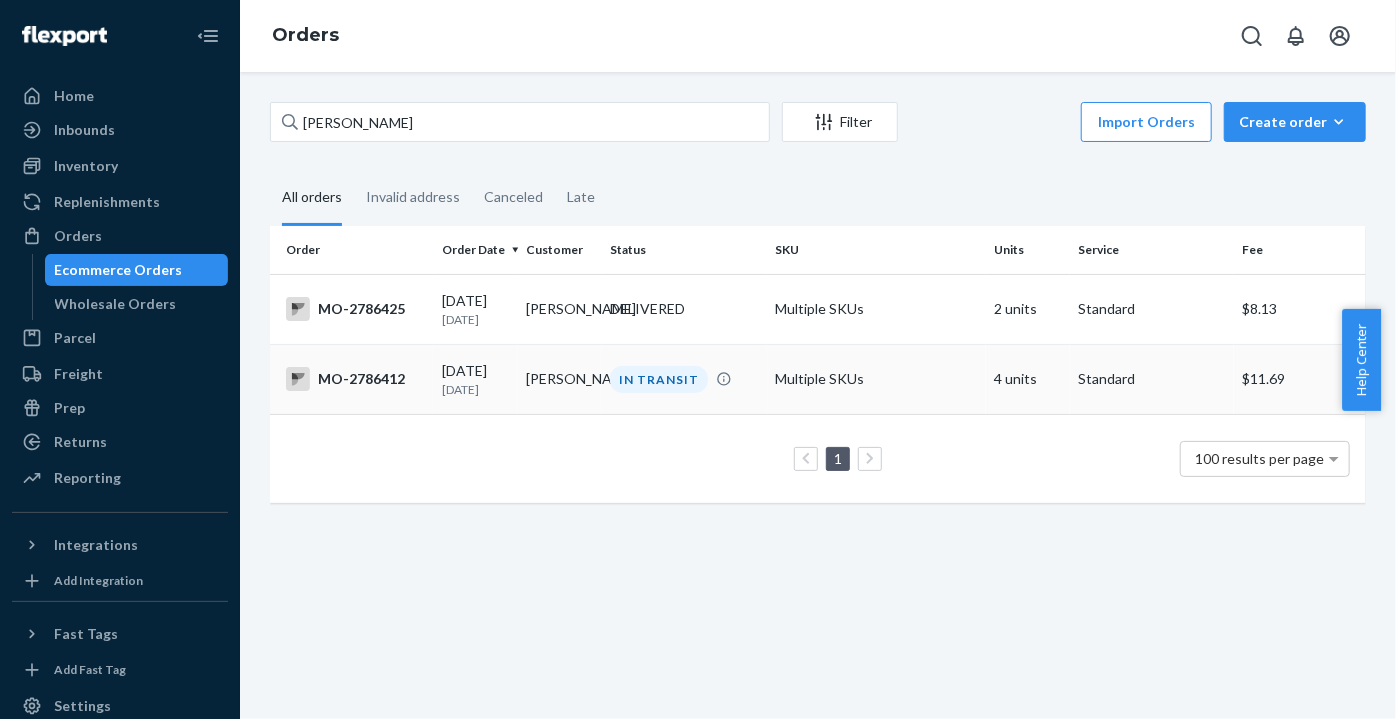 click on "IN TRANSIT" at bounding box center [684, 379] 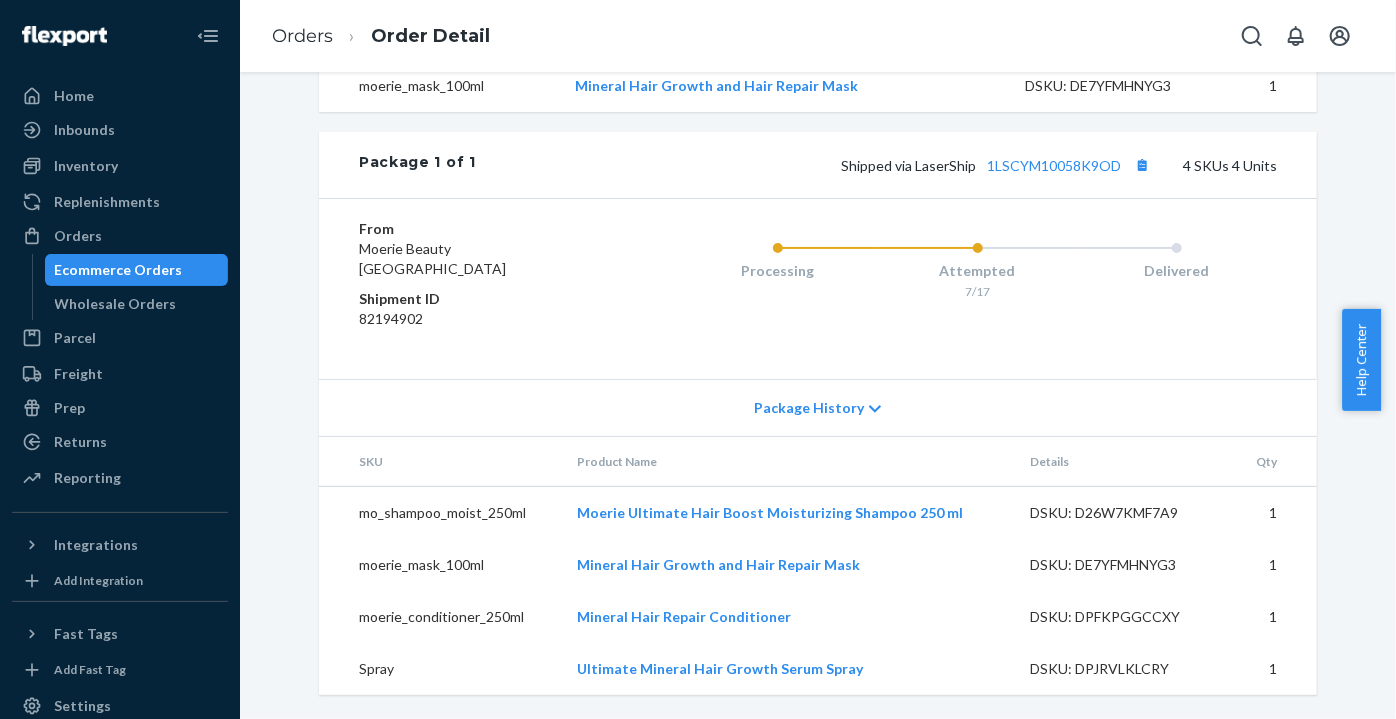 scroll, scrollTop: 552, scrollLeft: 0, axis: vertical 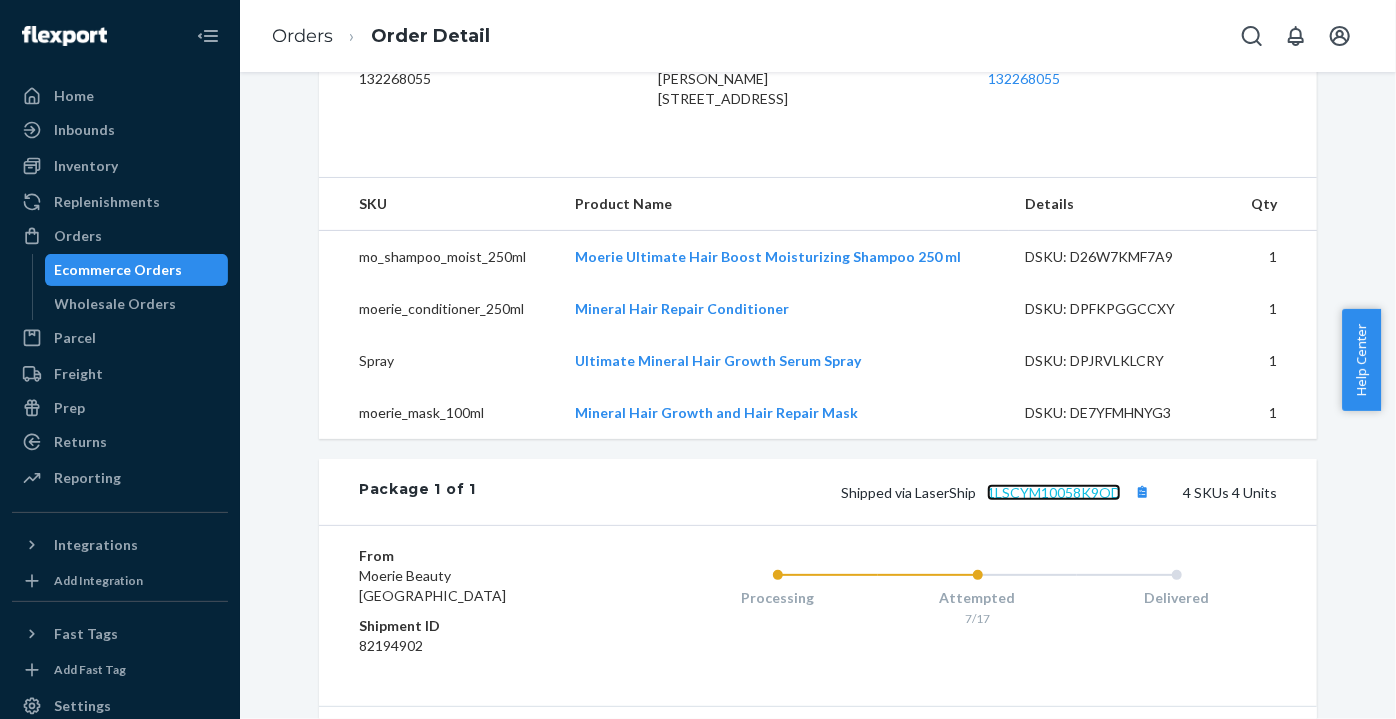 click on "1LSCYM10058K9OD" at bounding box center [1054, 492] 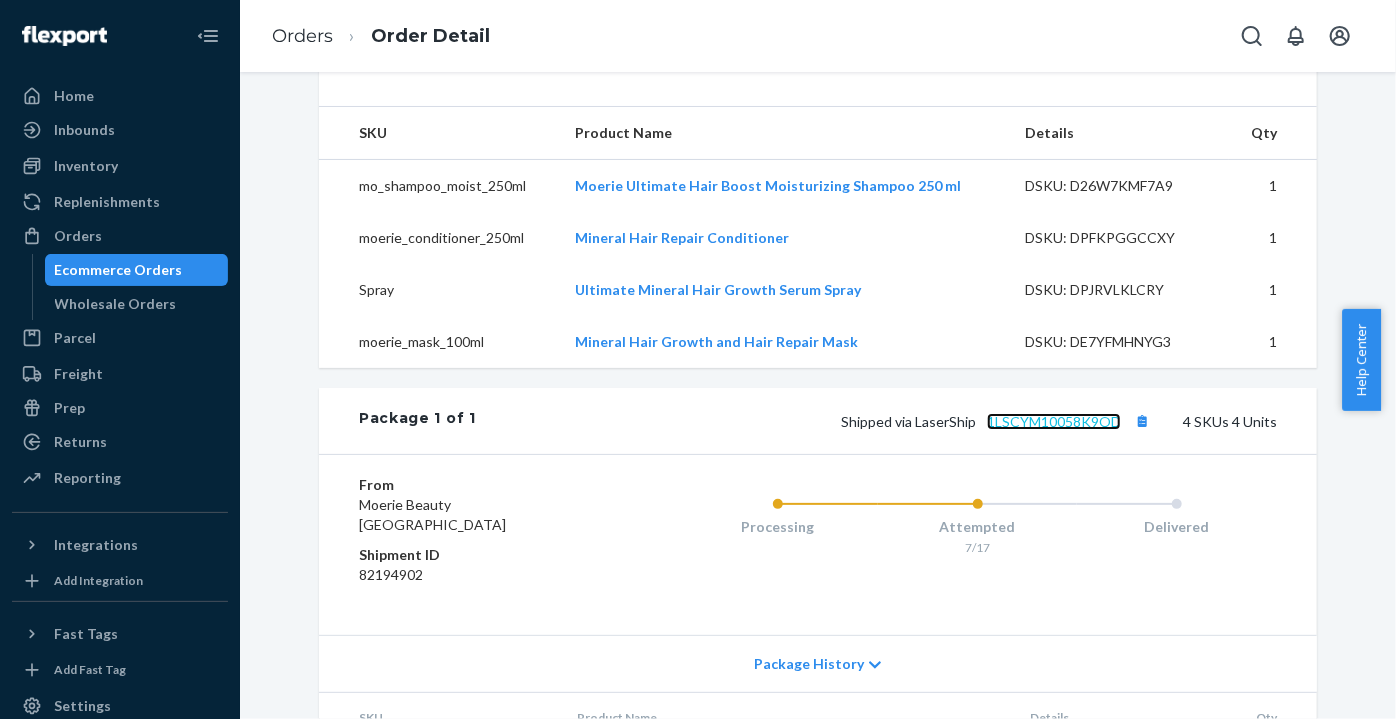 scroll, scrollTop: 643, scrollLeft: 0, axis: vertical 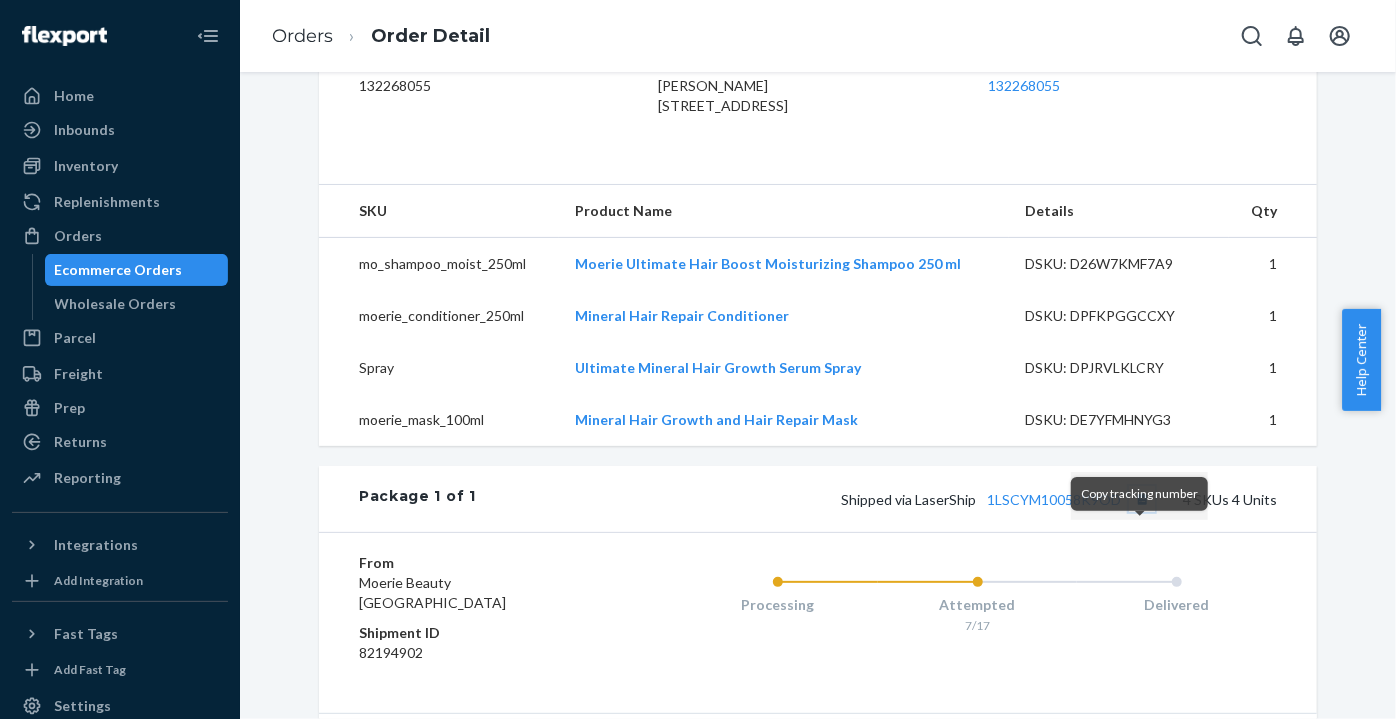 click at bounding box center (1142, 499) 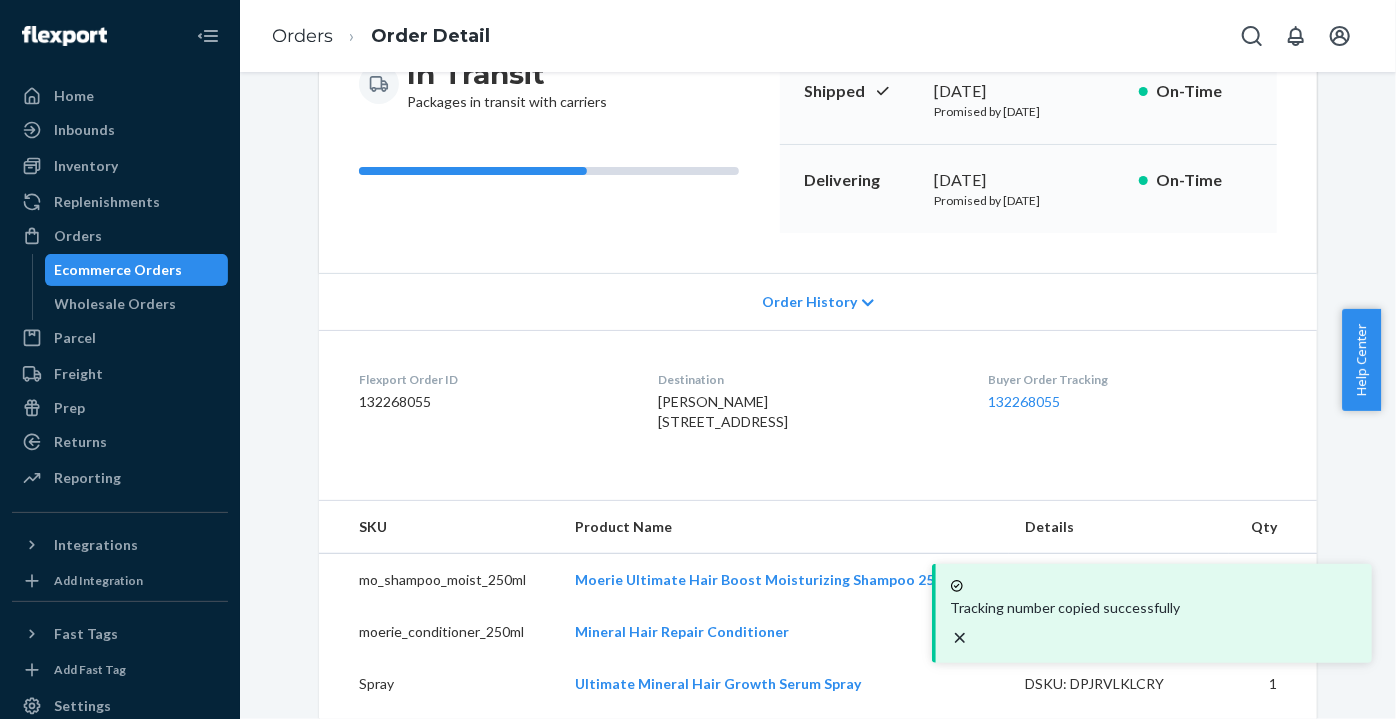 scroll, scrollTop: 0, scrollLeft: 0, axis: both 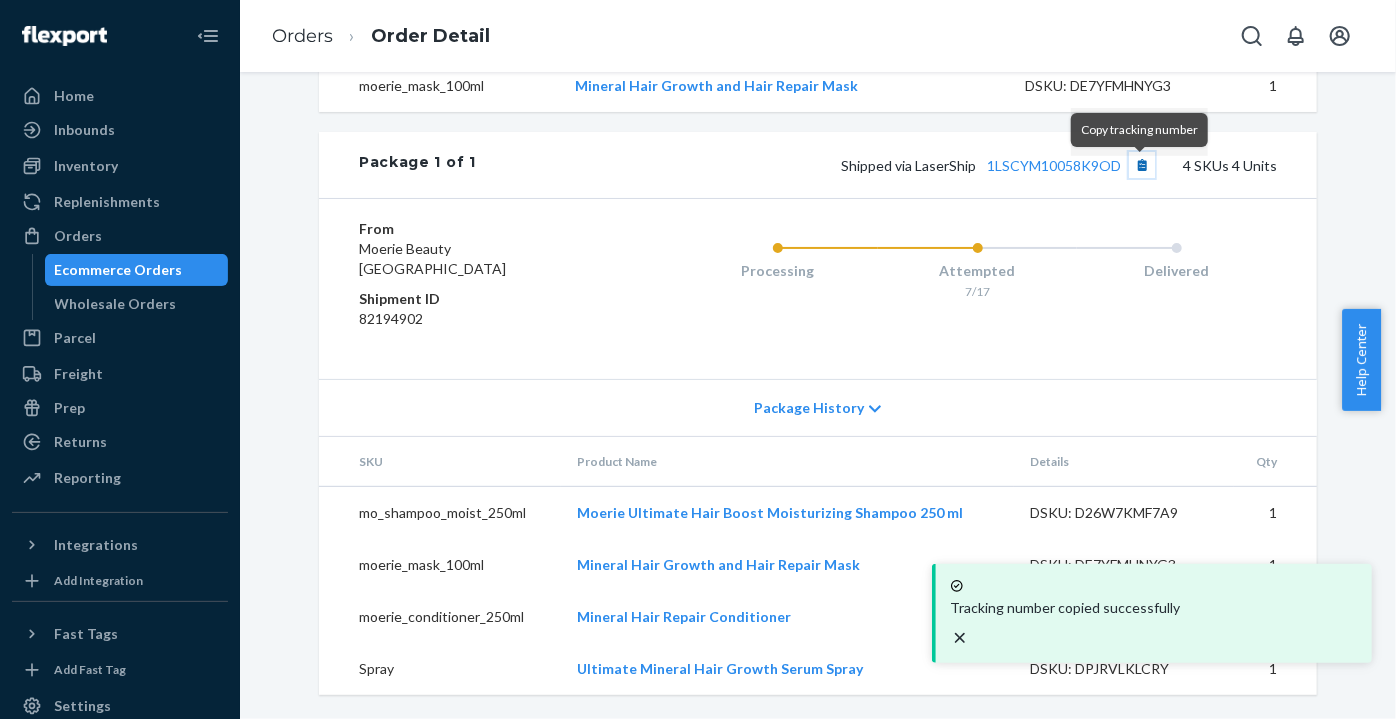 click at bounding box center (1142, 165) 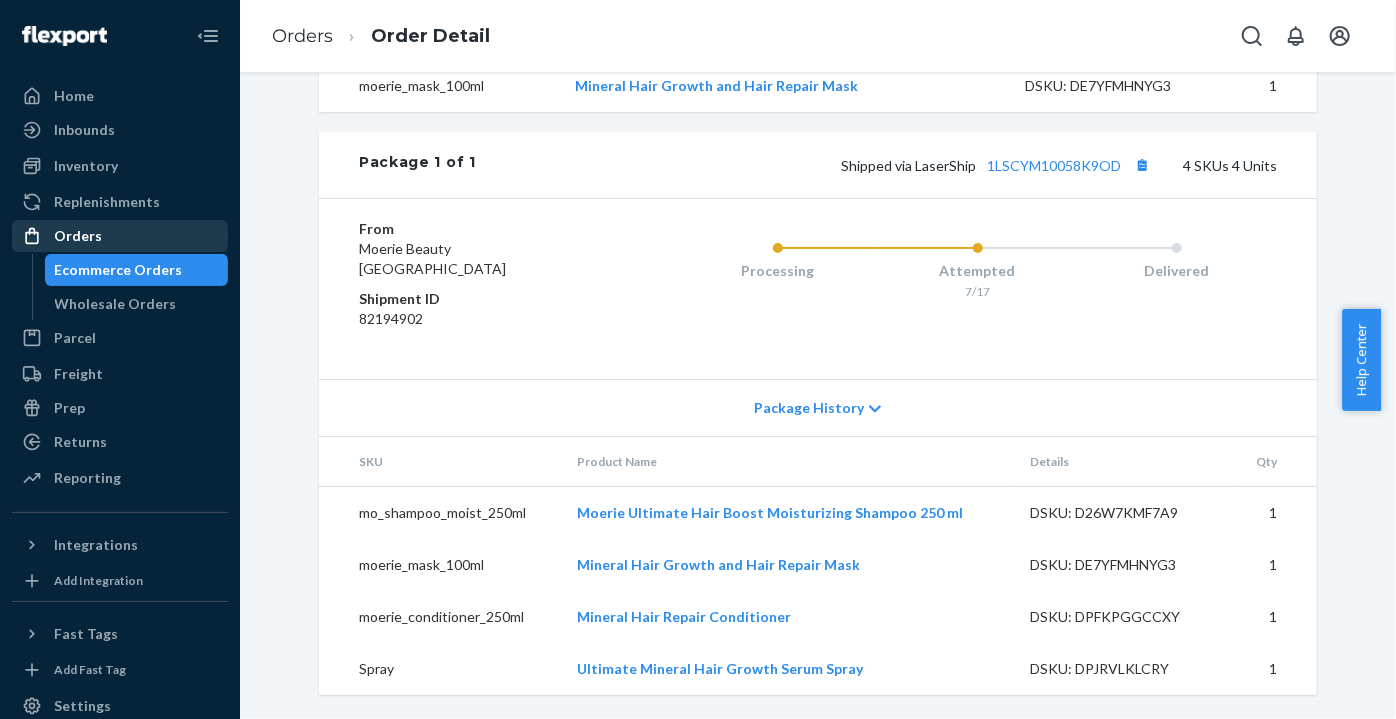 click on "Orders" at bounding box center [120, 236] 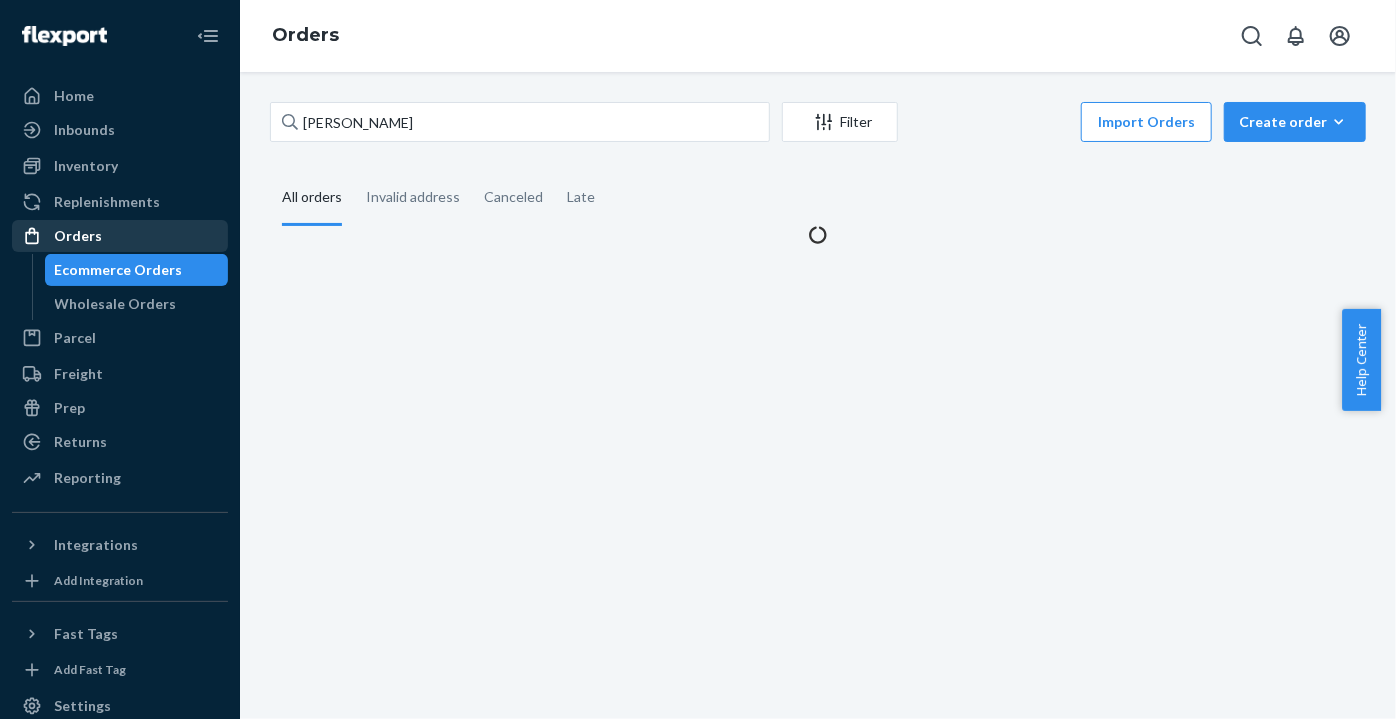 scroll, scrollTop: 0, scrollLeft: 0, axis: both 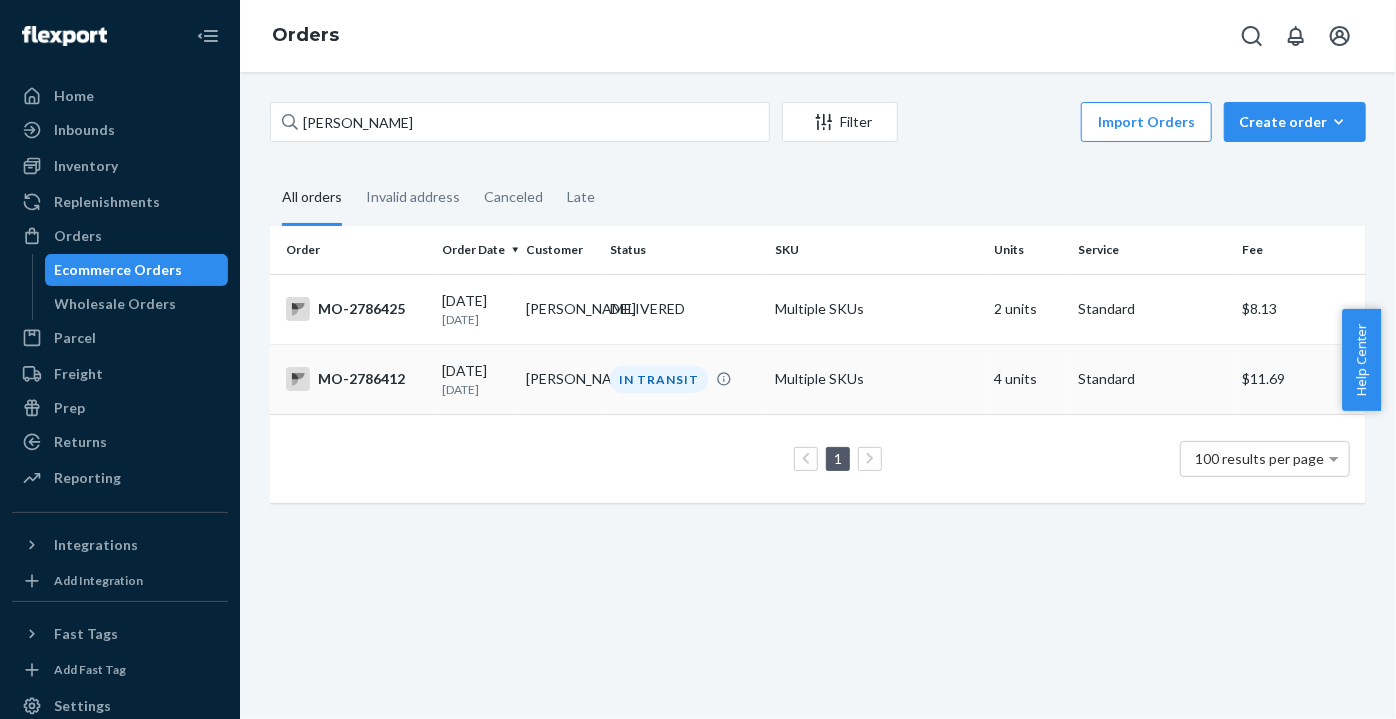 click on "[PERSON_NAME]" at bounding box center [560, 379] 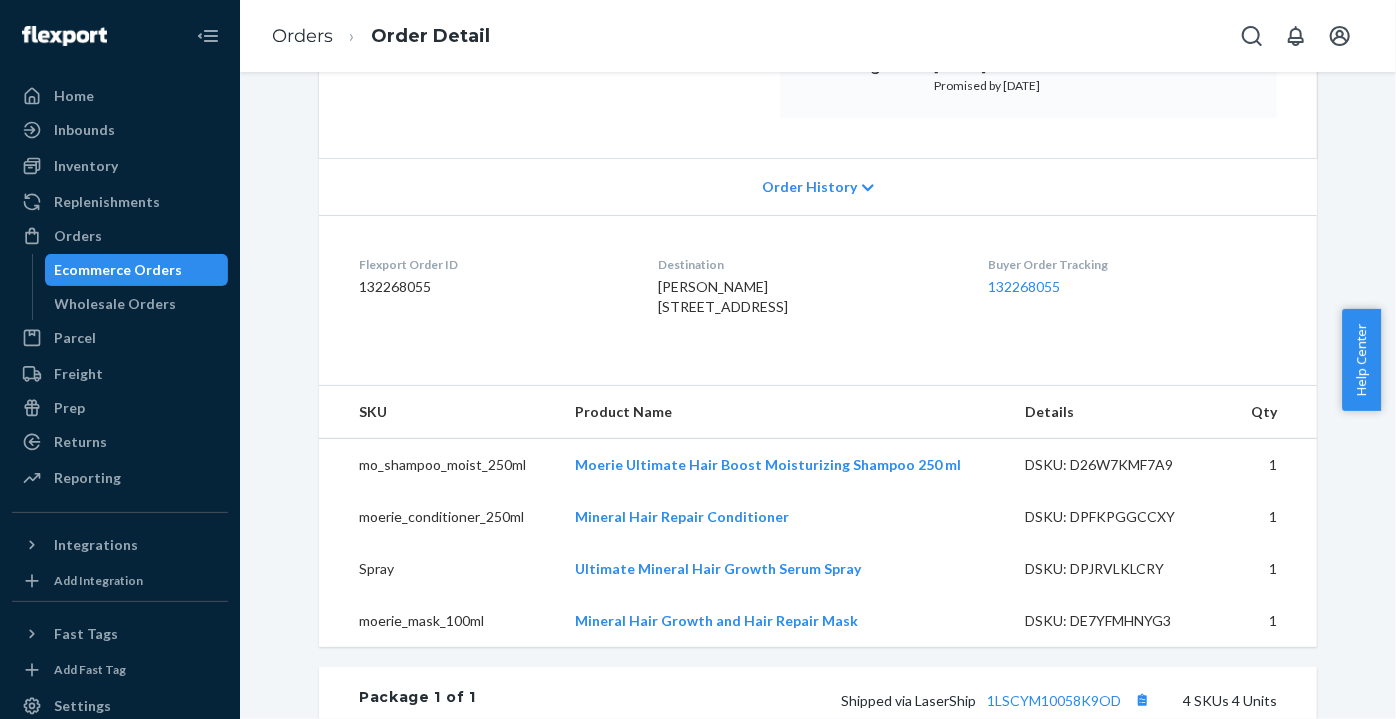 scroll, scrollTop: 363, scrollLeft: 0, axis: vertical 